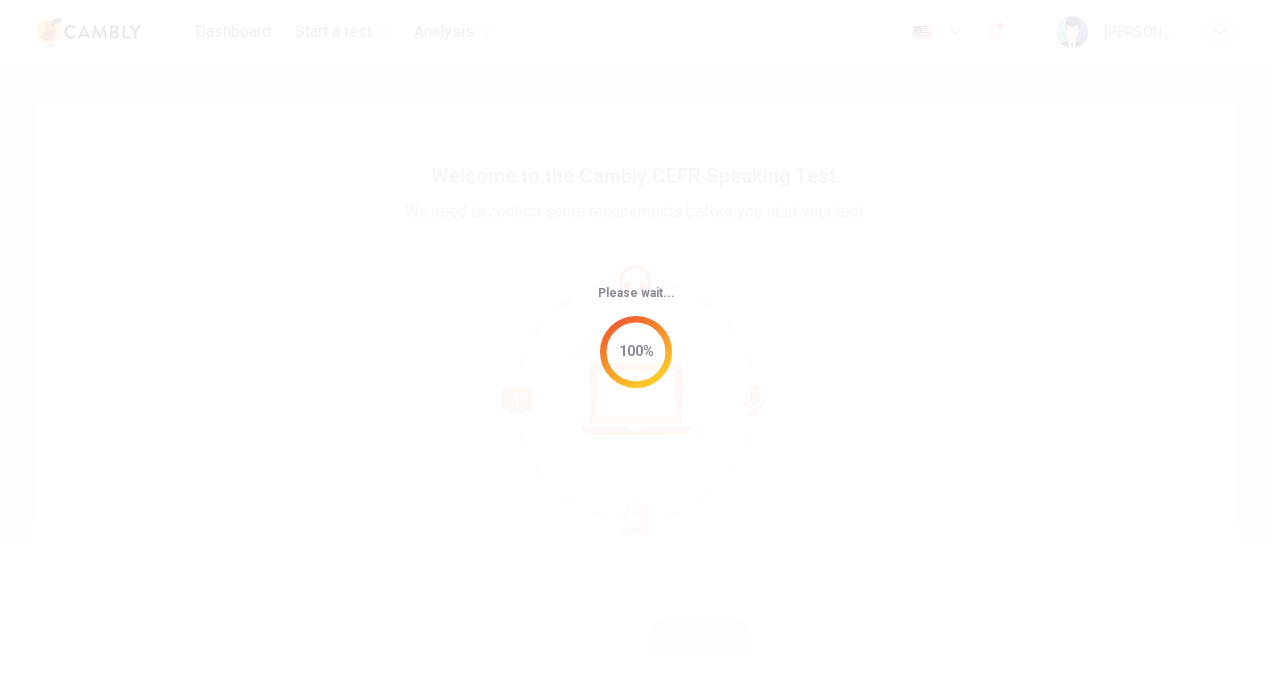 scroll, scrollTop: 0, scrollLeft: 0, axis: both 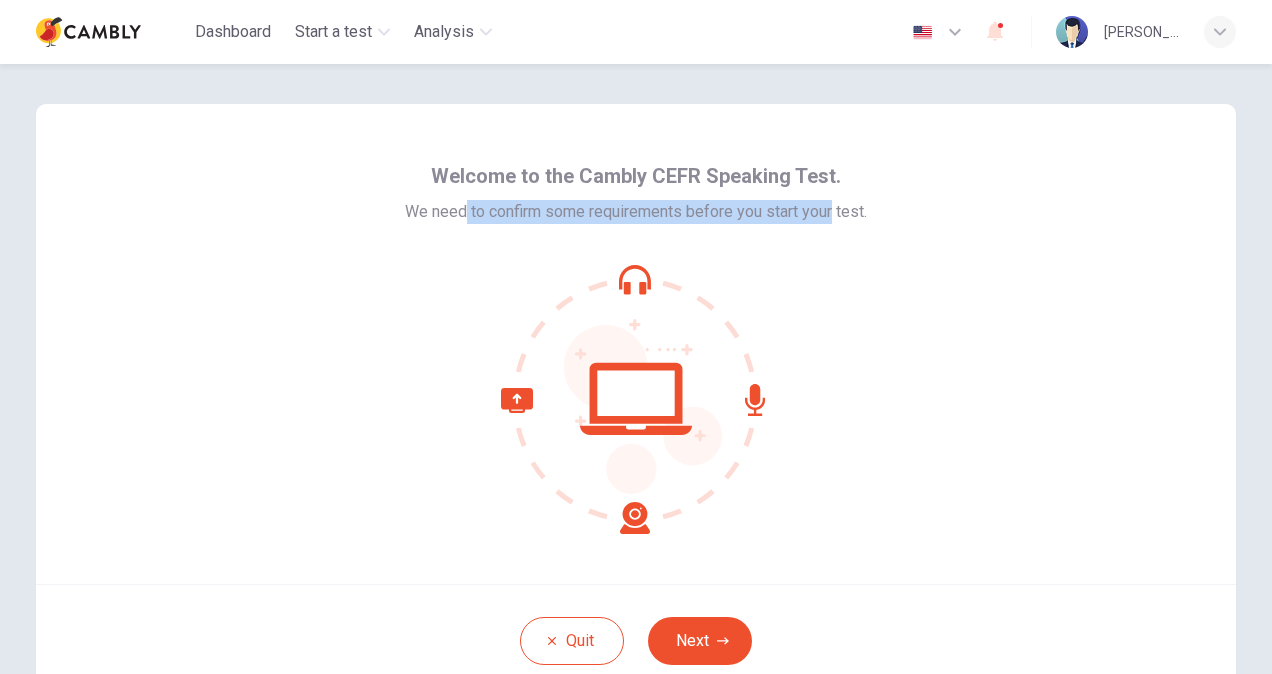 drag, startPoint x: 455, startPoint y: 204, endPoint x: 829, endPoint y: 212, distance: 374.08554 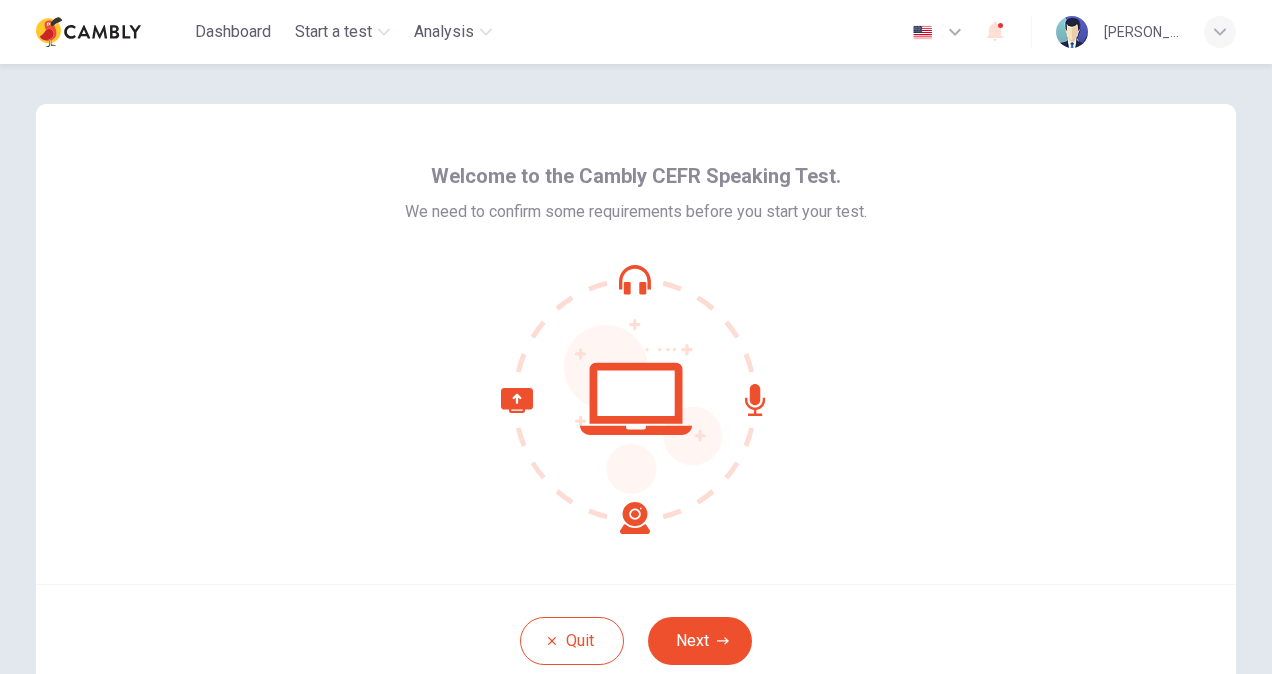 drag, startPoint x: 829, startPoint y: 212, endPoint x: 844, endPoint y: 214, distance: 15.132746 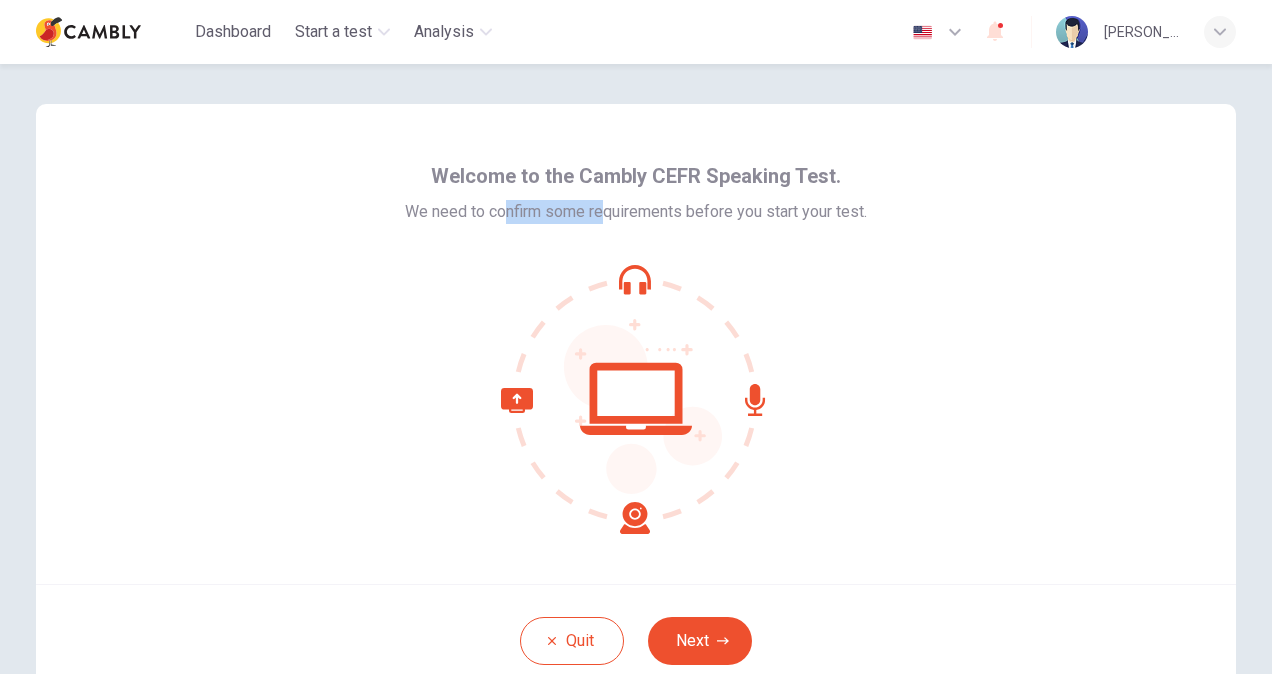 drag, startPoint x: 599, startPoint y: 209, endPoint x: 500, endPoint y: 209, distance: 99 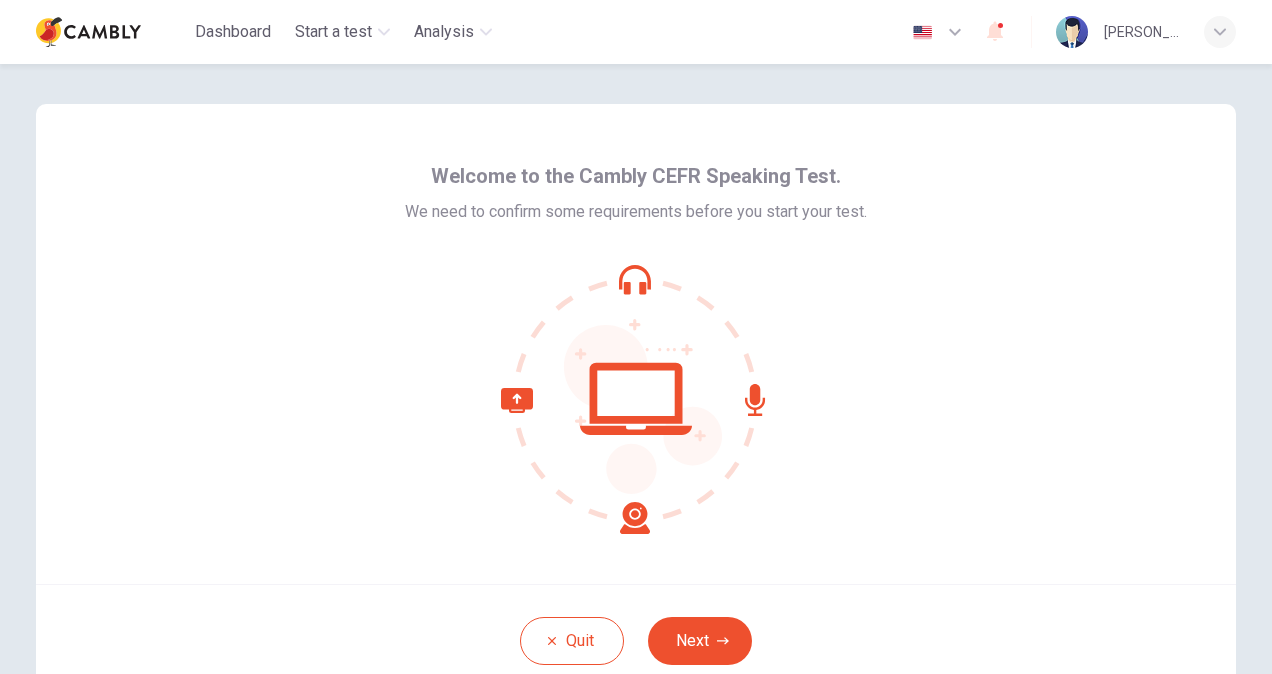 drag, startPoint x: 500, startPoint y: 209, endPoint x: 421, endPoint y: 207, distance: 79.025314 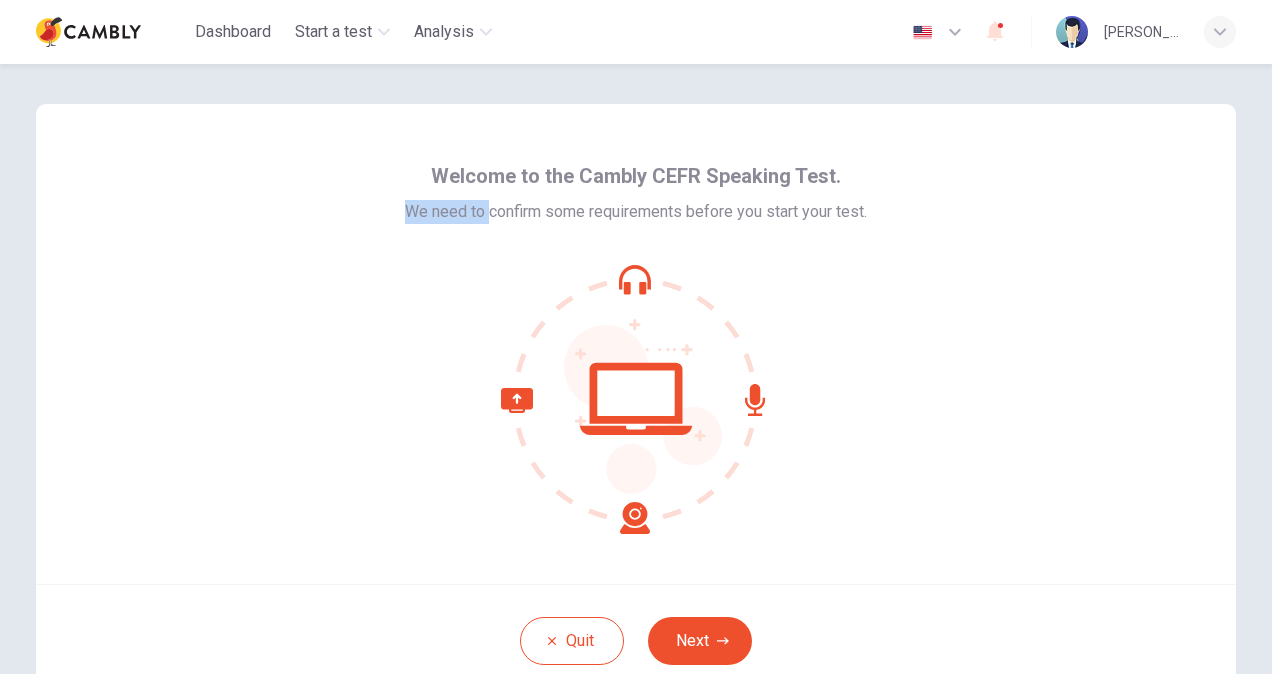 drag, startPoint x: 404, startPoint y: 206, endPoint x: 479, endPoint y: 206, distance: 75 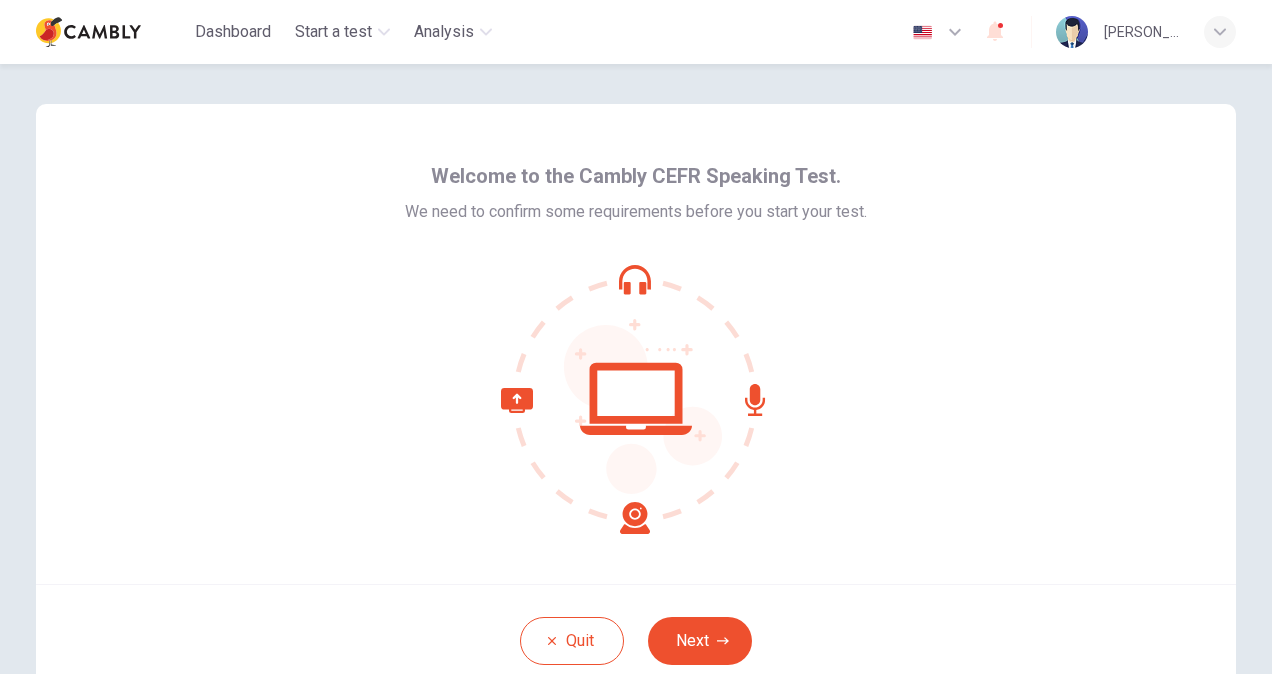 click on "We need to confirm some requirements before you start your test." at bounding box center (636, 212) 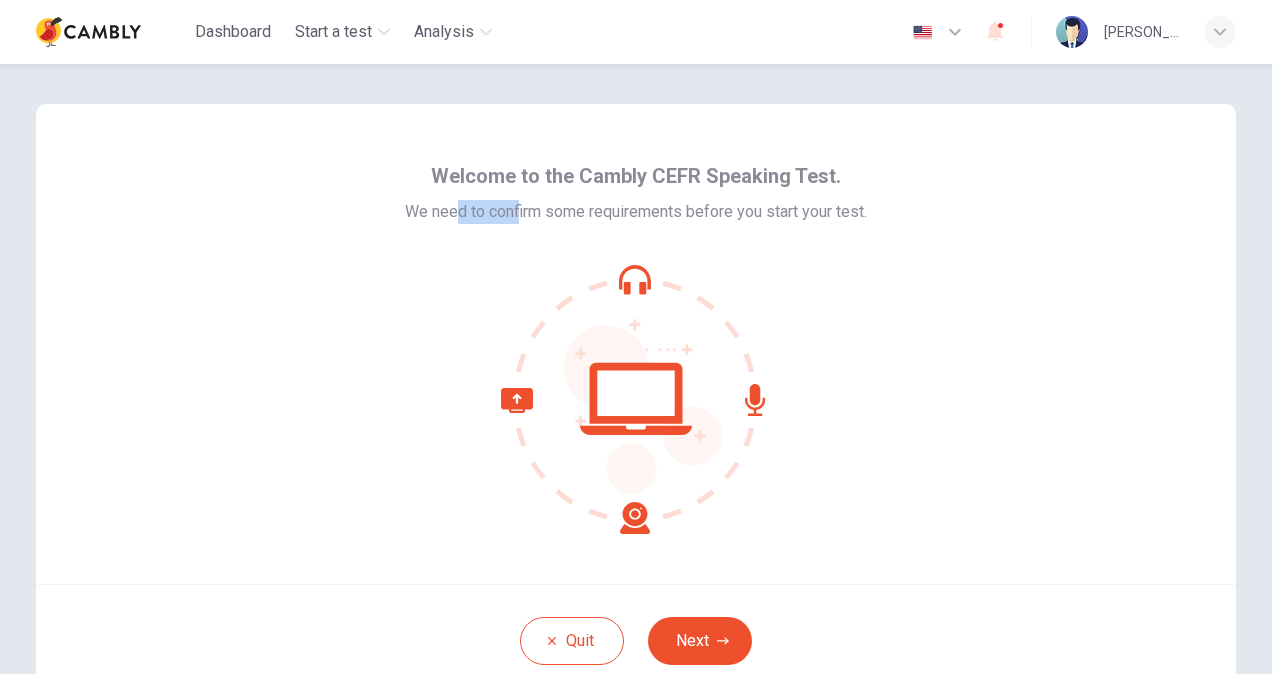 drag, startPoint x: 454, startPoint y: 209, endPoint x: 511, endPoint y: 208, distance: 57.00877 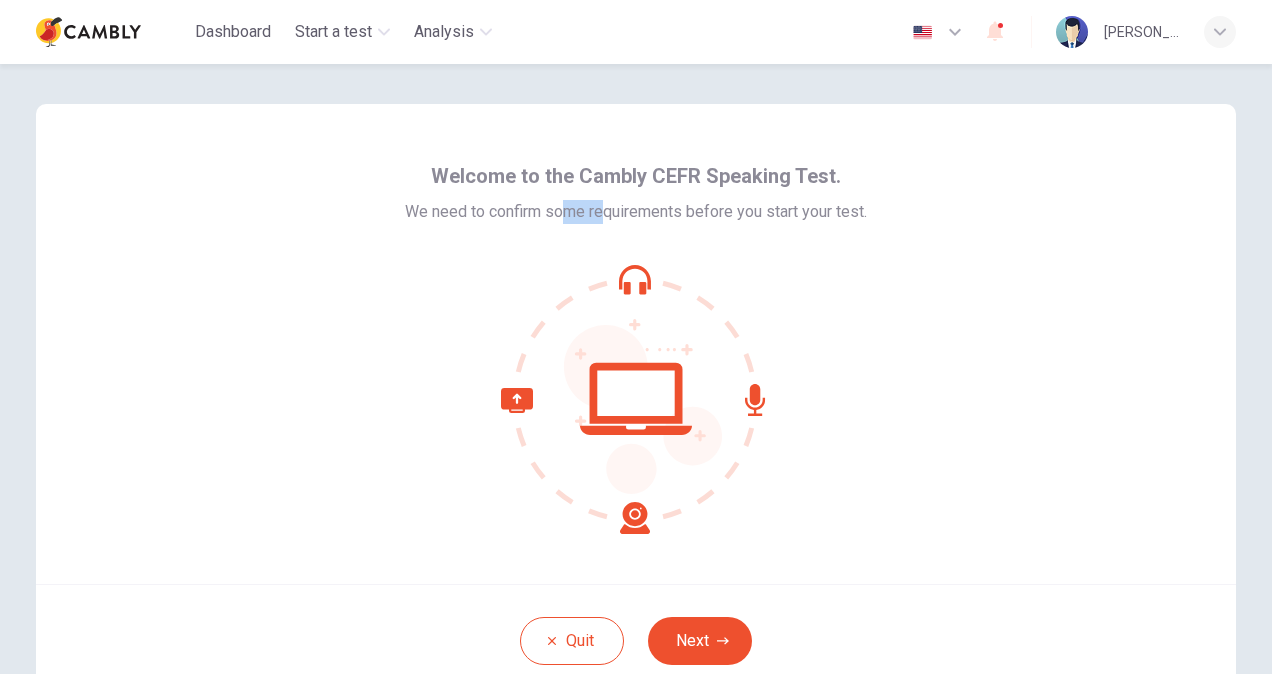drag, startPoint x: 559, startPoint y: 212, endPoint x: 598, endPoint y: 212, distance: 39 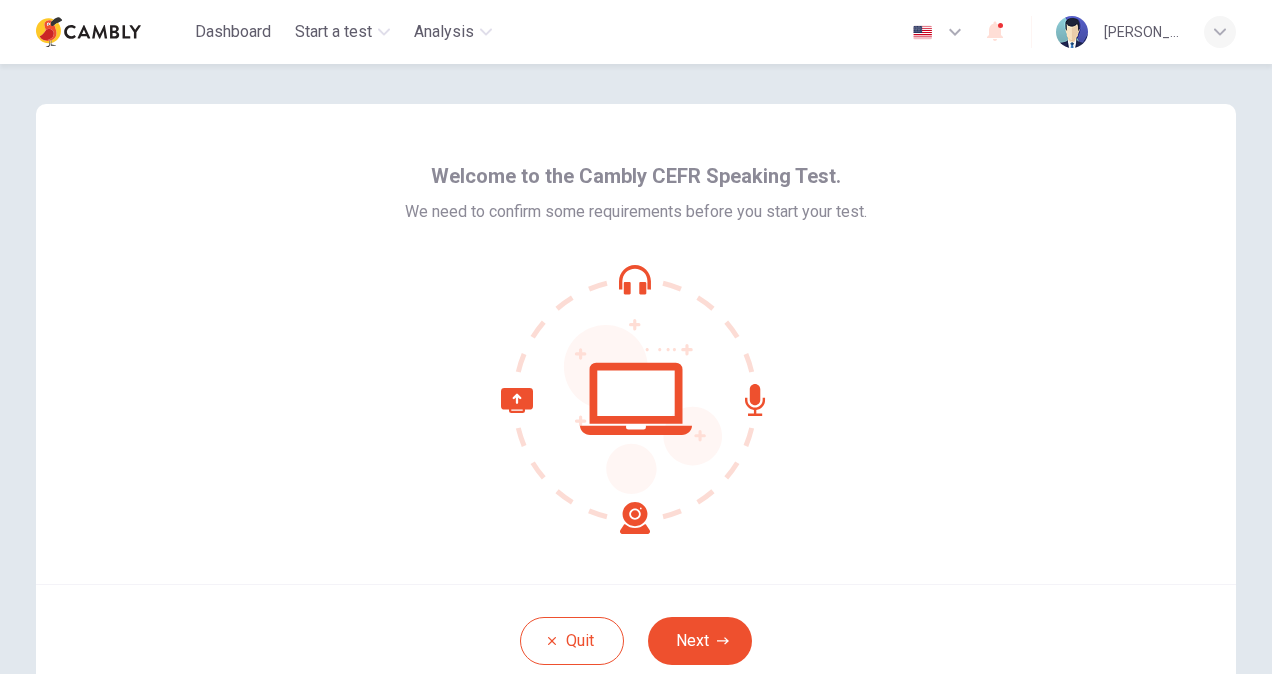 drag, startPoint x: 598, startPoint y: 212, endPoint x: 520, endPoint y: 210, distance: 78.025635 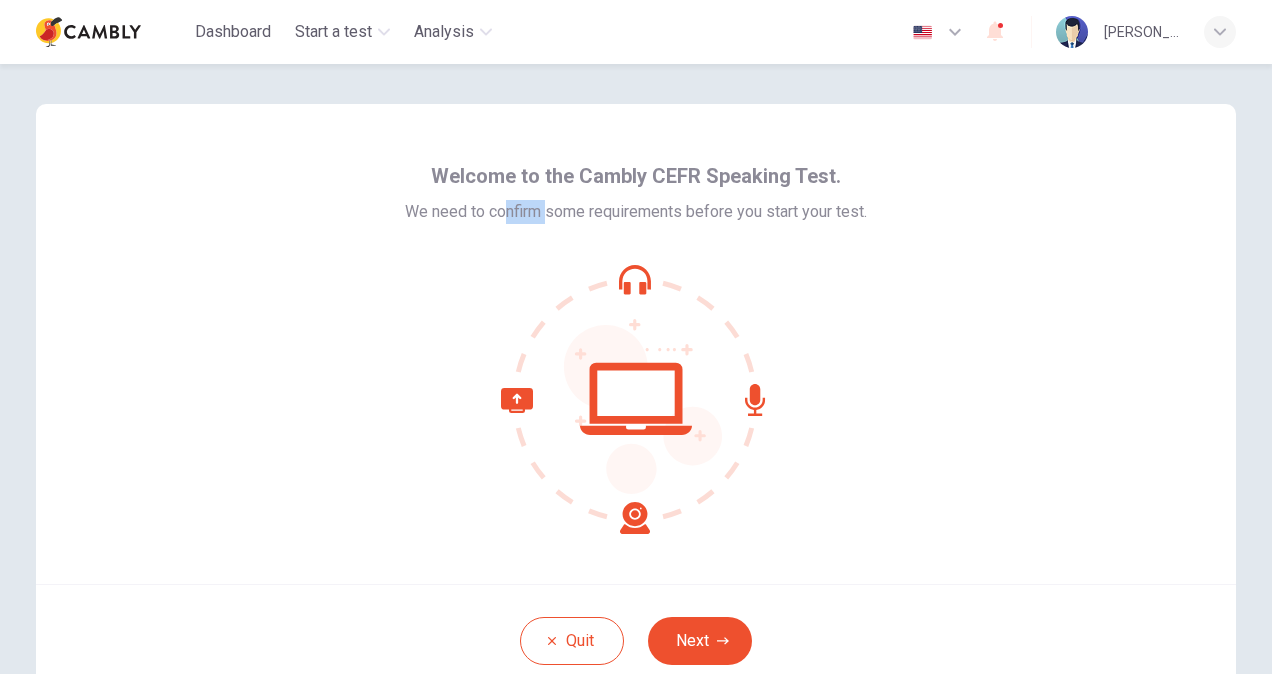 drag, startPoint x: 499, startPoint y: 210, endPoint x: 540, endPoint y: 210, distance: 41 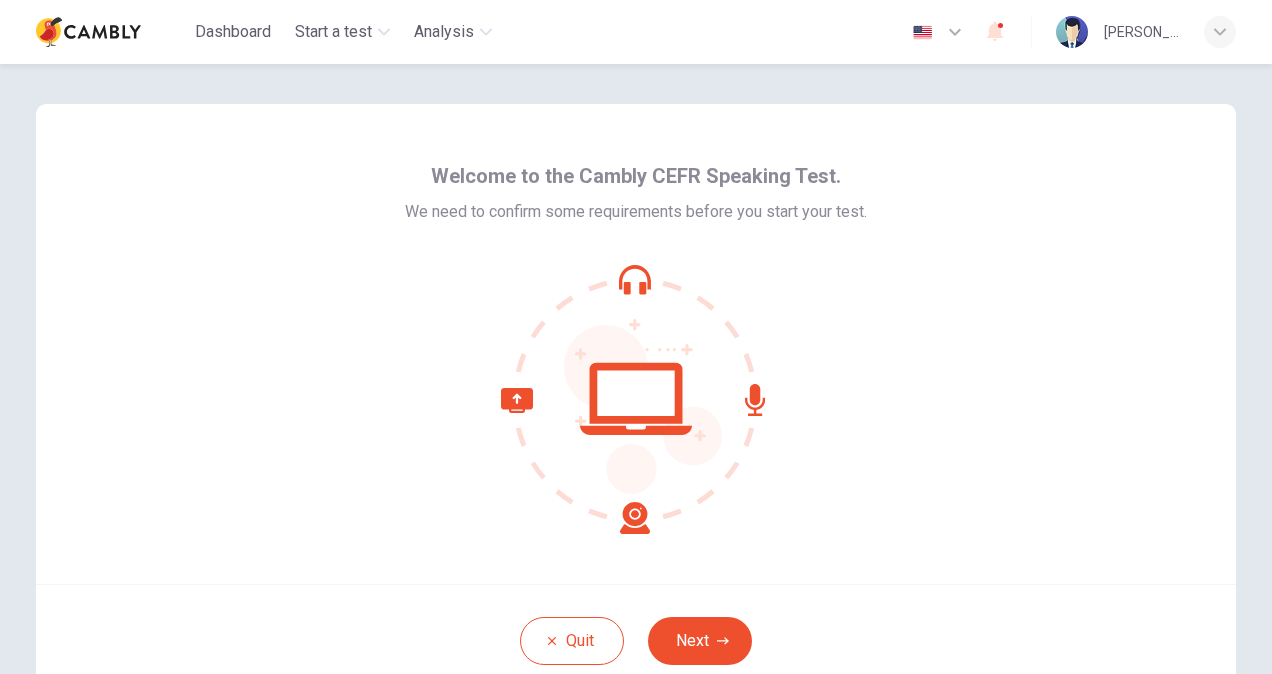 drag, startPoint x: 540, startPoint y: 210, endPoint x: 492, endPoint y: 210, distance: 48 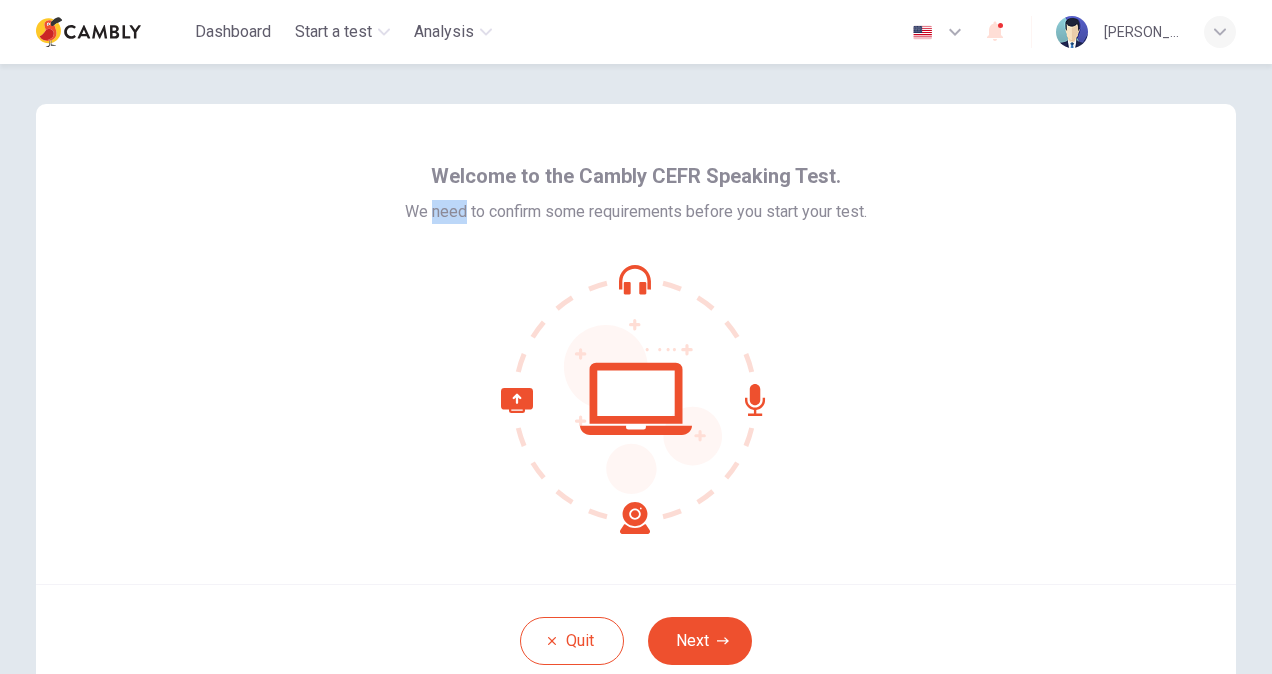 click on "We need to confirm some requirements before you start your test." at bounding box center (636, 212) 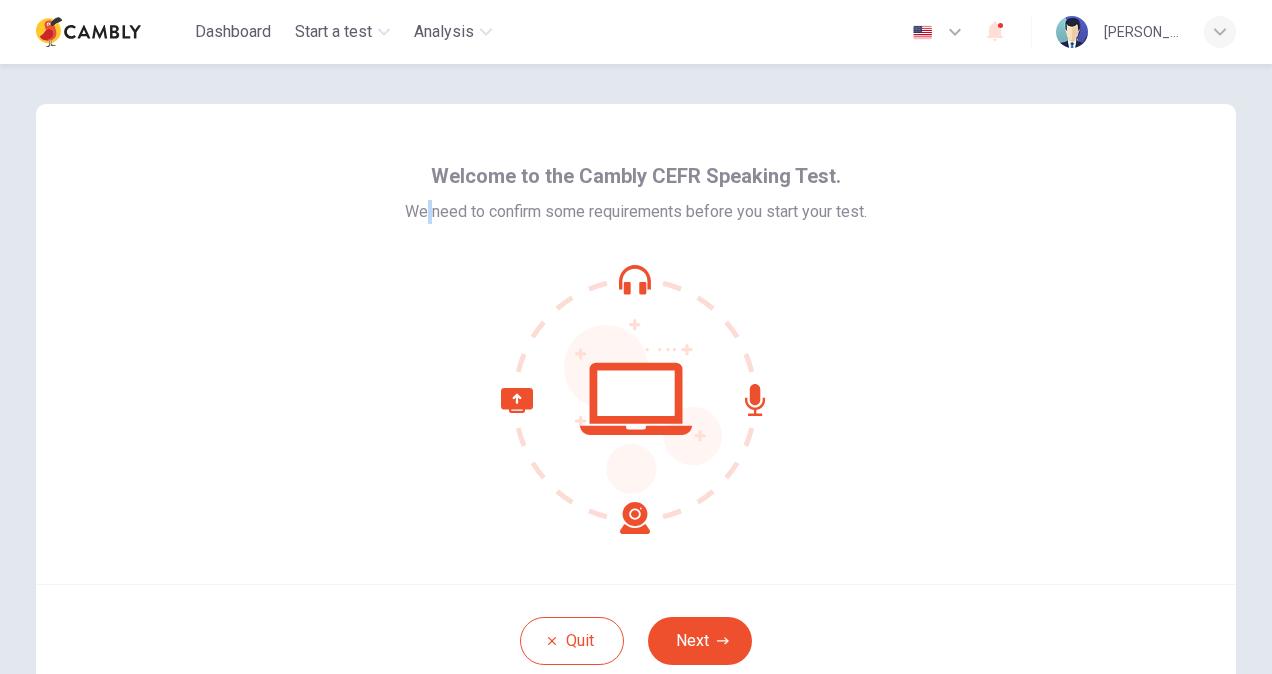 drag, startPoint x: 453, startPoint y: 206, endPoint x: 422, endPoint y: 208, distance: 31.06445 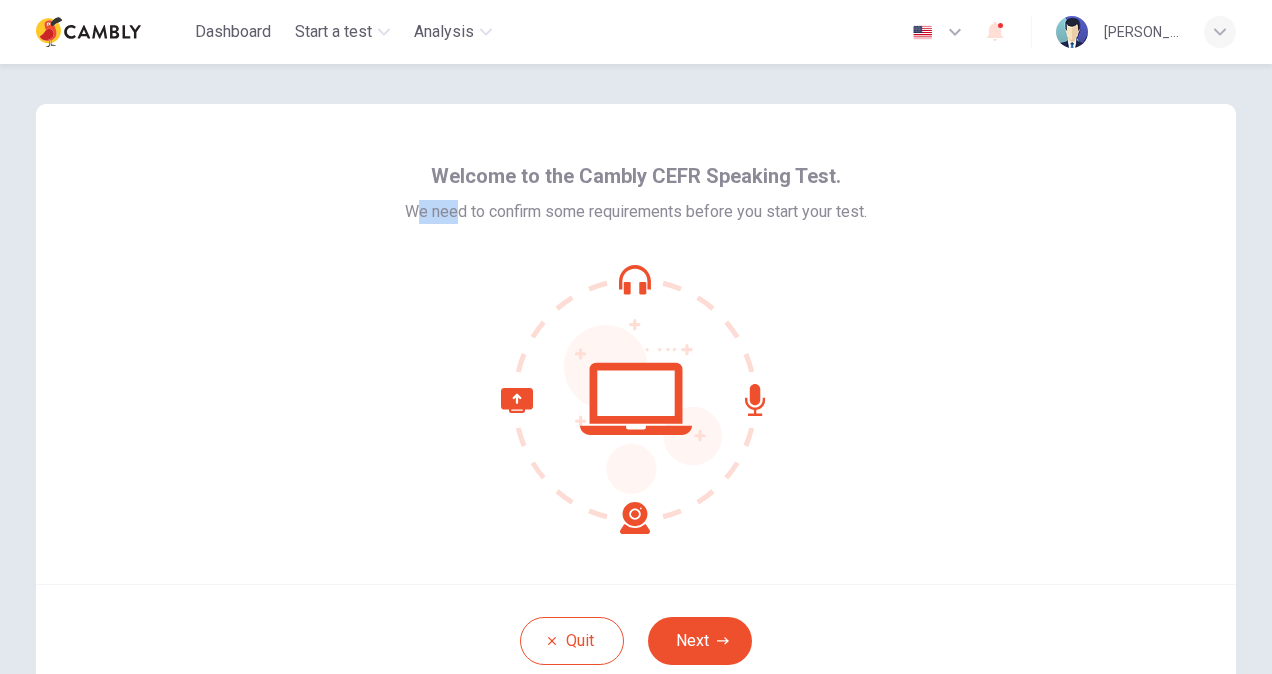 drag, startPoint x: 414, startPoint y: 208, endPoint x: 453, endPoint y: 208, distance: 39 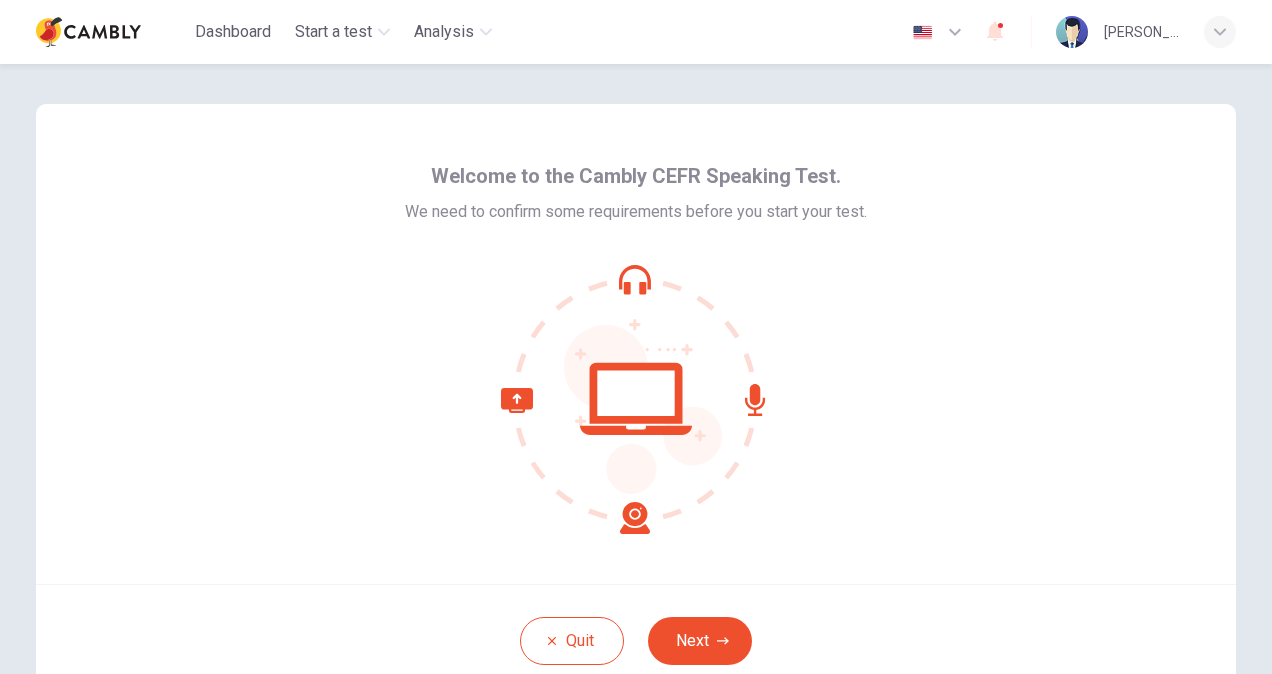 drag, startPoint x: 453, startPoint y: 208, endPoint x: 420, endPoint y: 254, distance: 56.61272 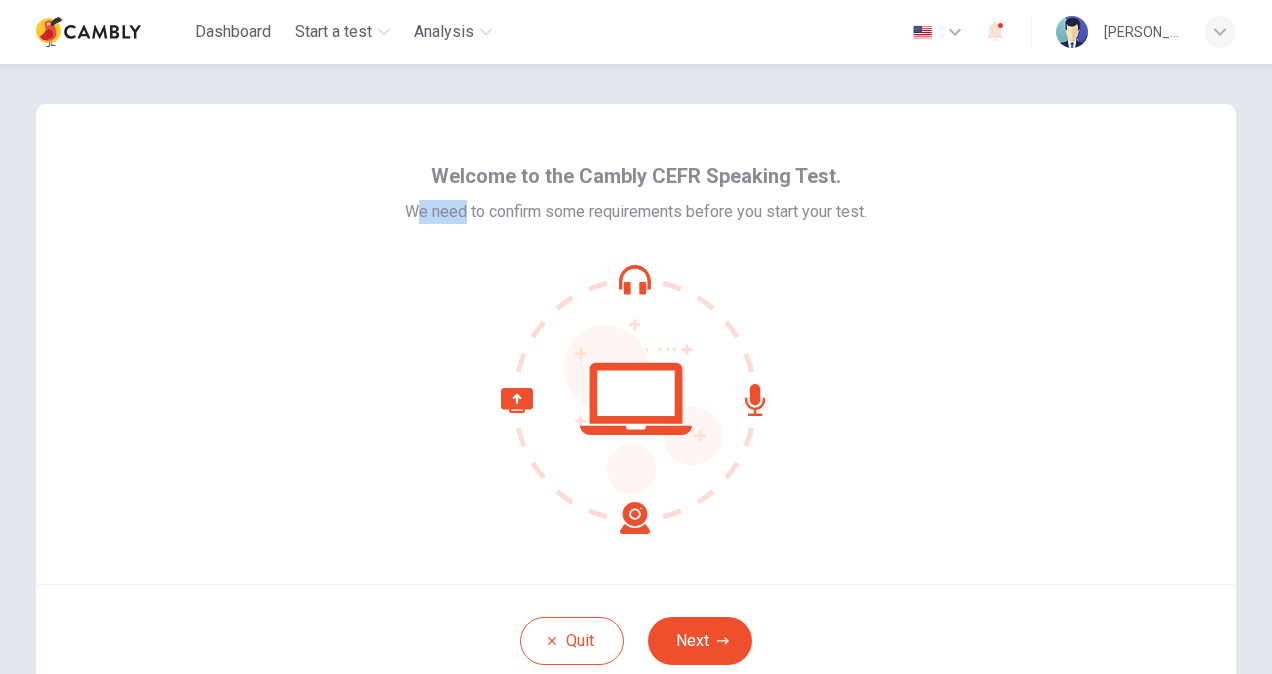 drag, startPoint x: 410, startPoint y: 210, endPoint x: 472, endPoint y: 212, distance: 62.03225 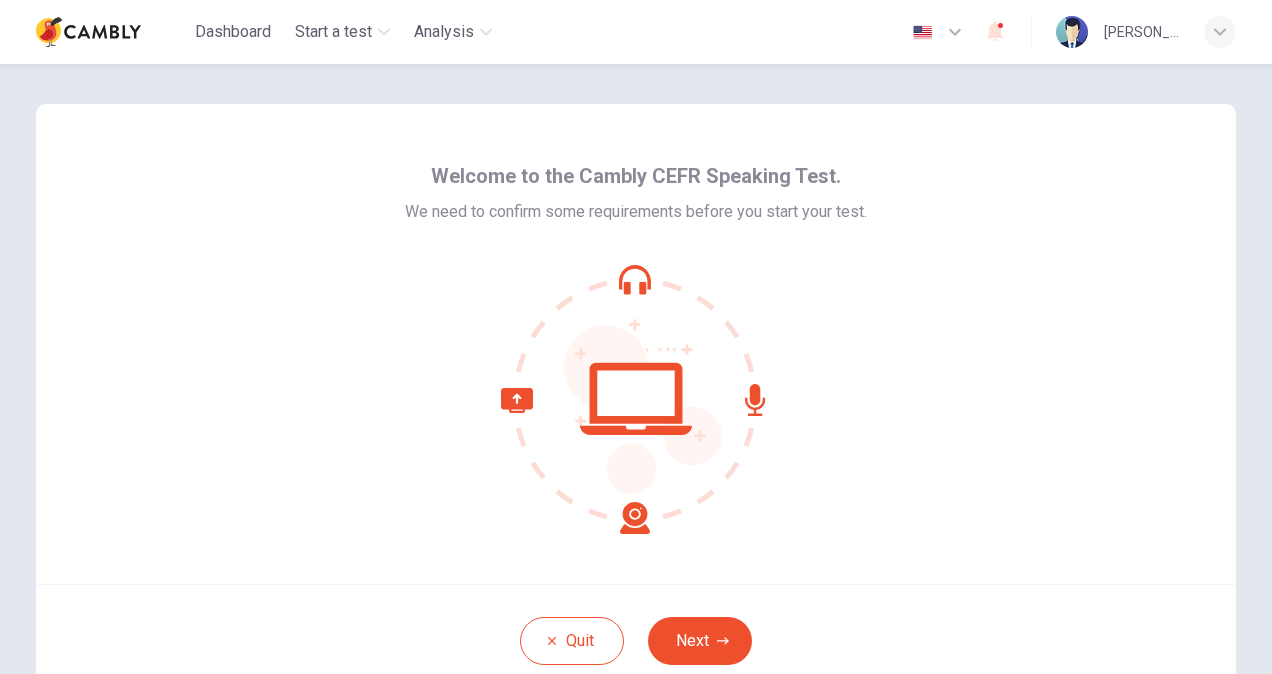 drag, startPoint x: 472, startPoint y: 212, endPoint x: 408, endPoint y: 284, distance: 96.332756 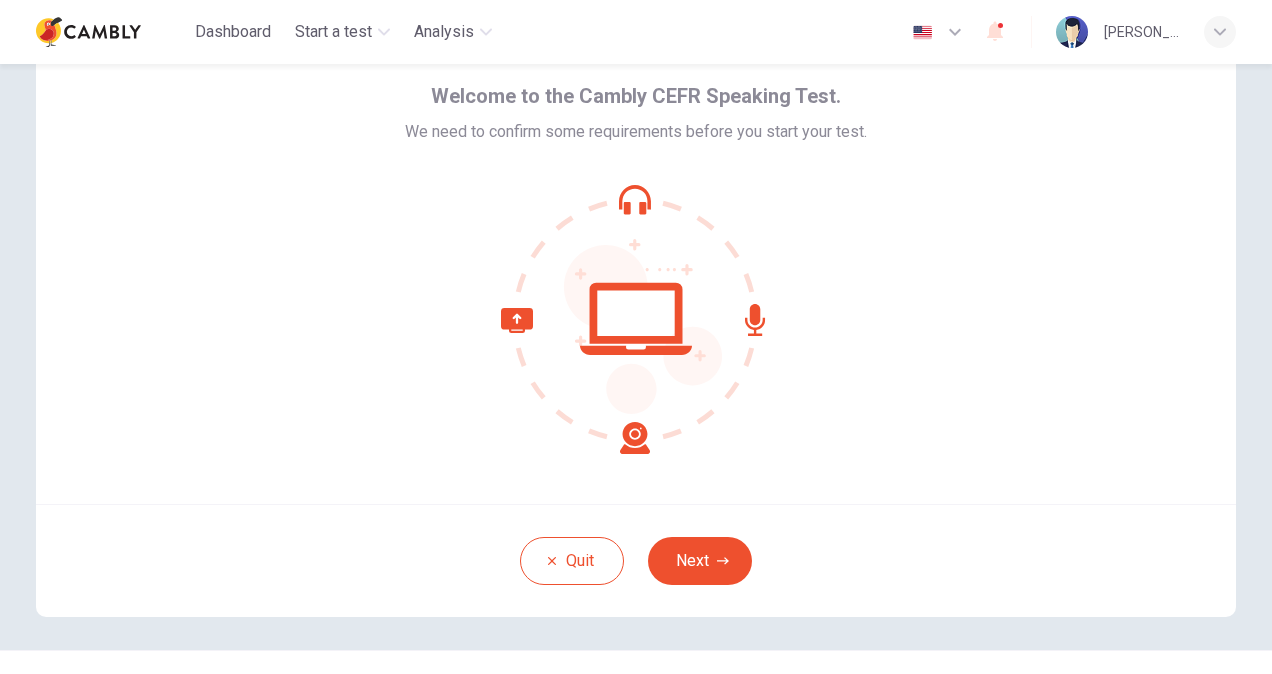scroll, scrollTop: 120, scrollLeft: 0, axis: vertical 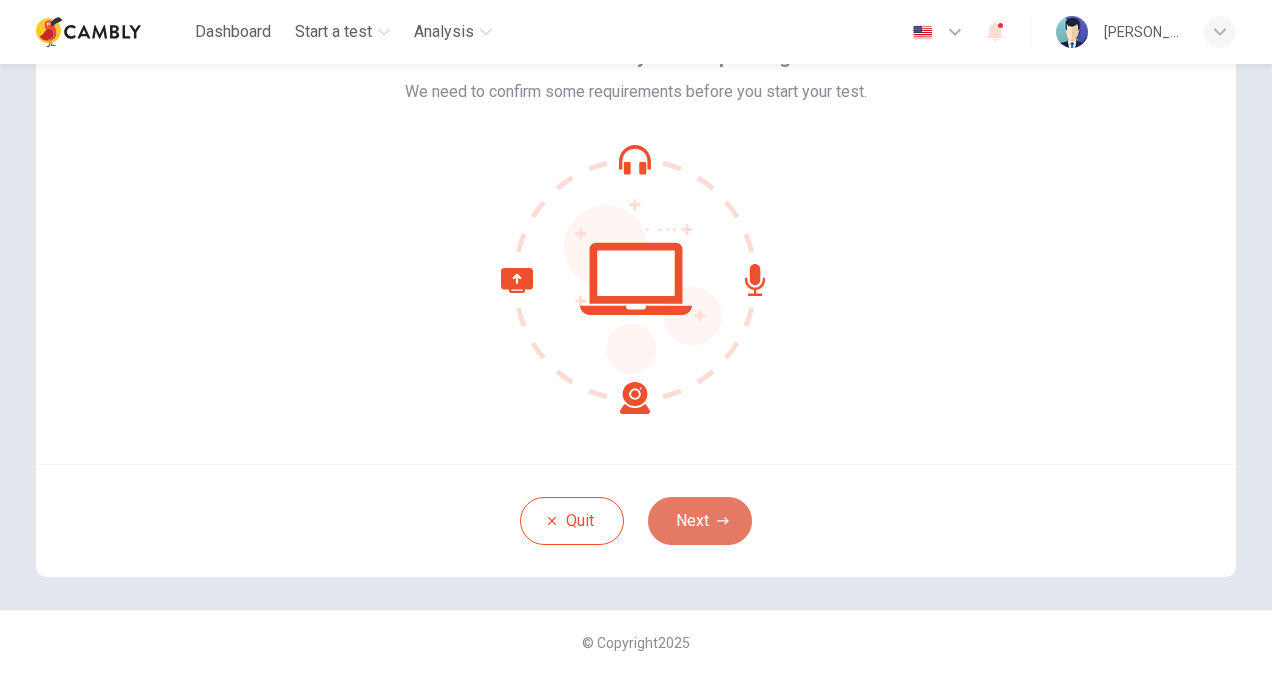 click on "Next" at bounding box center (700, 521) 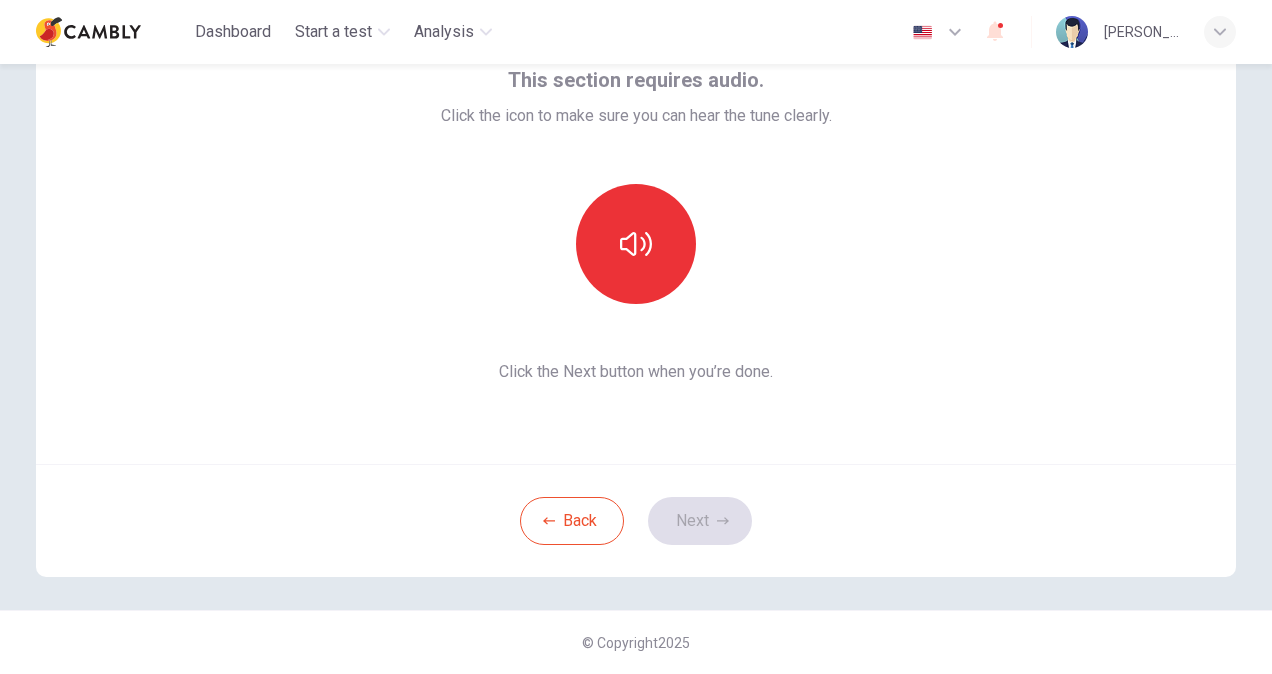 click on "Back Next" at bounding box center [636, 520] 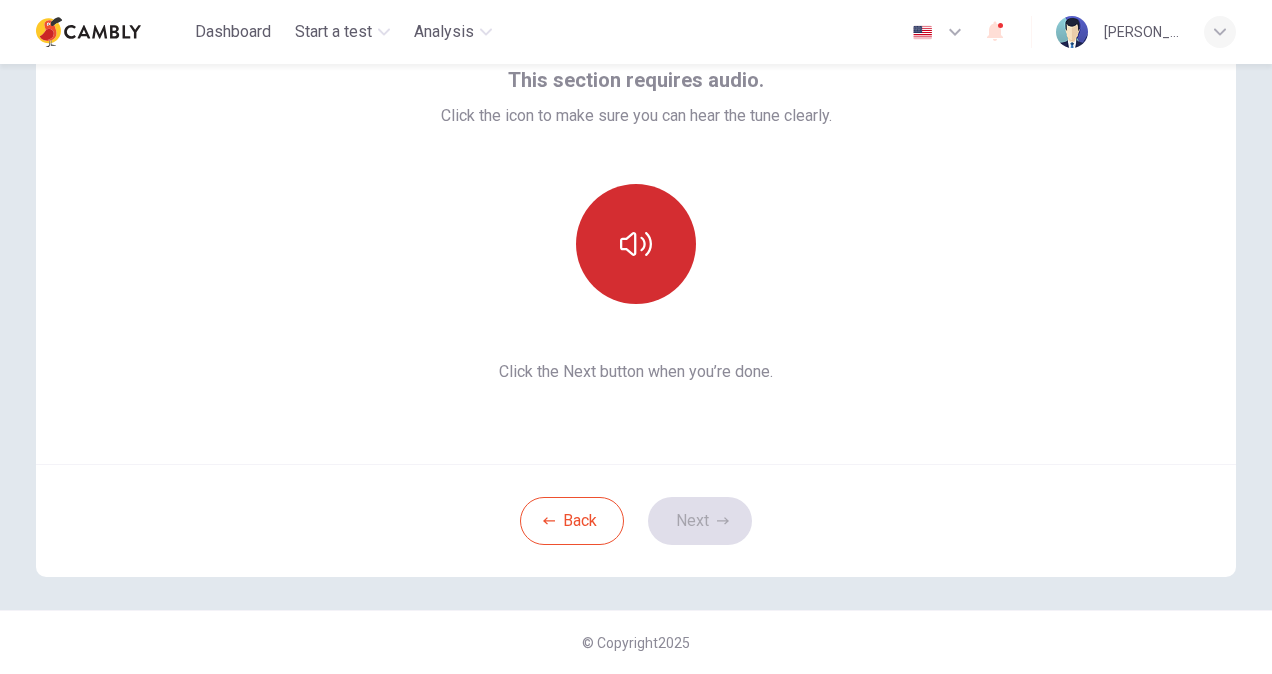 click at bounding box center [636, 244] 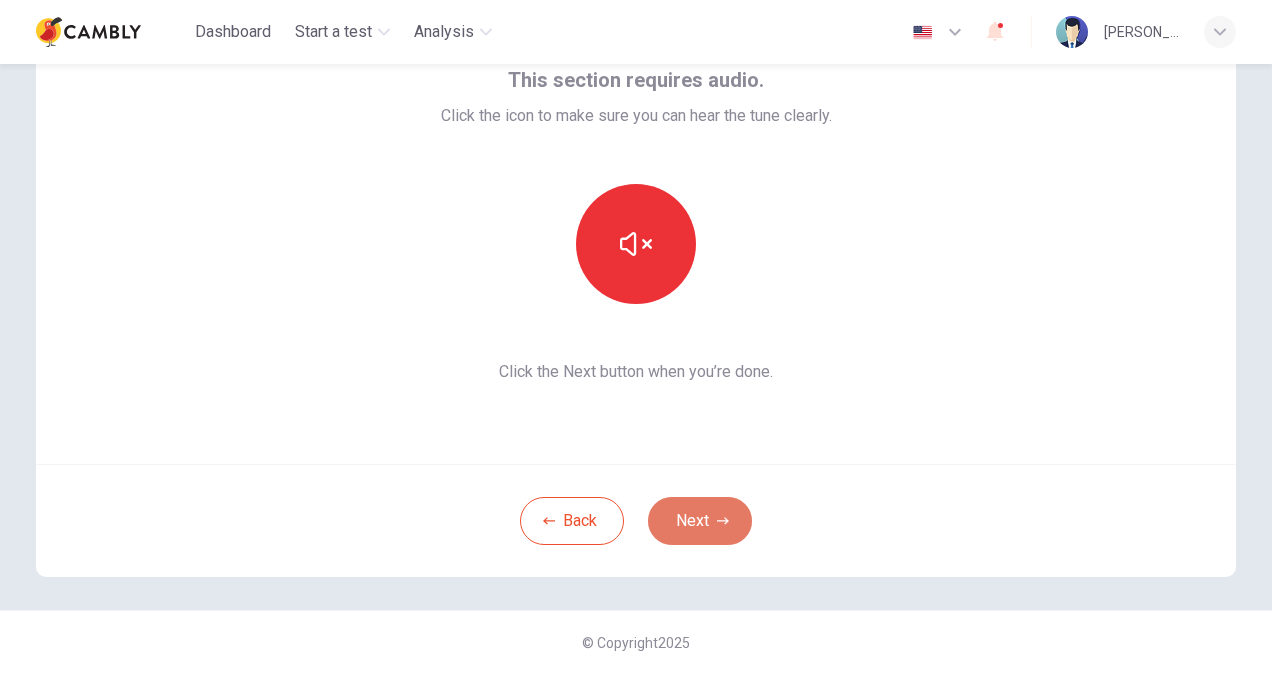 click on "Next" at bounding box center [700, 521] 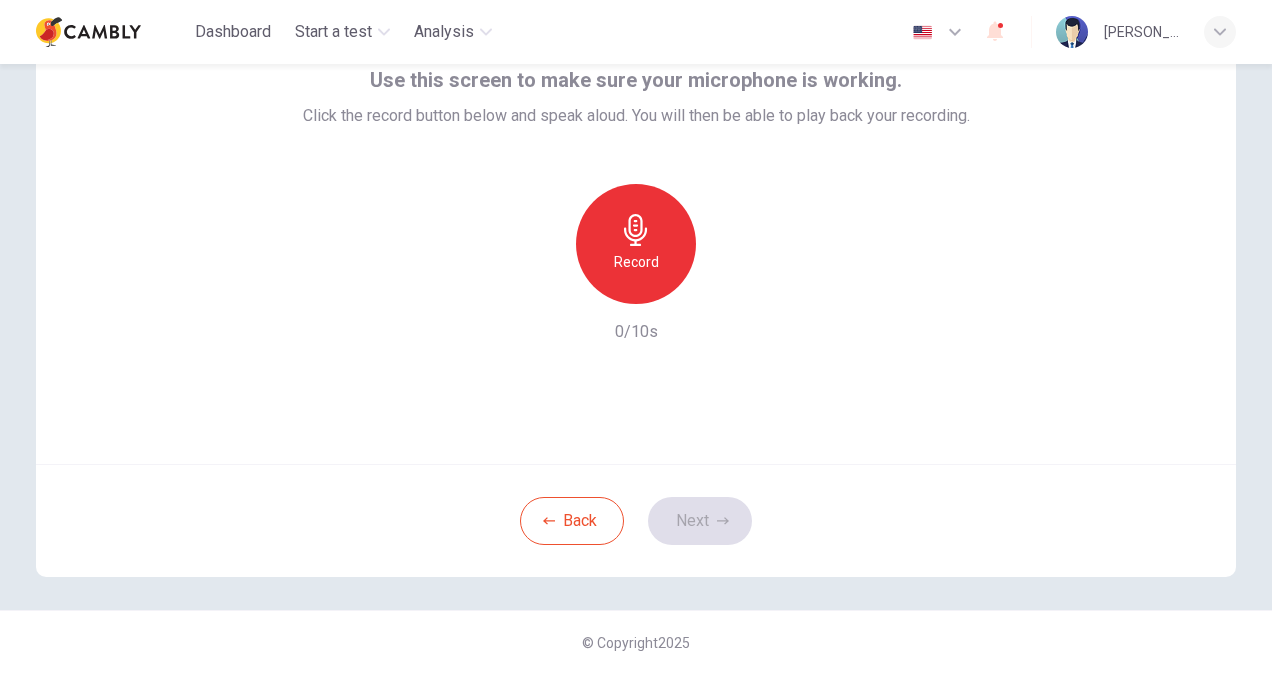scroll, scrollTop: 20, scrollLeft: 0, axis: vertical 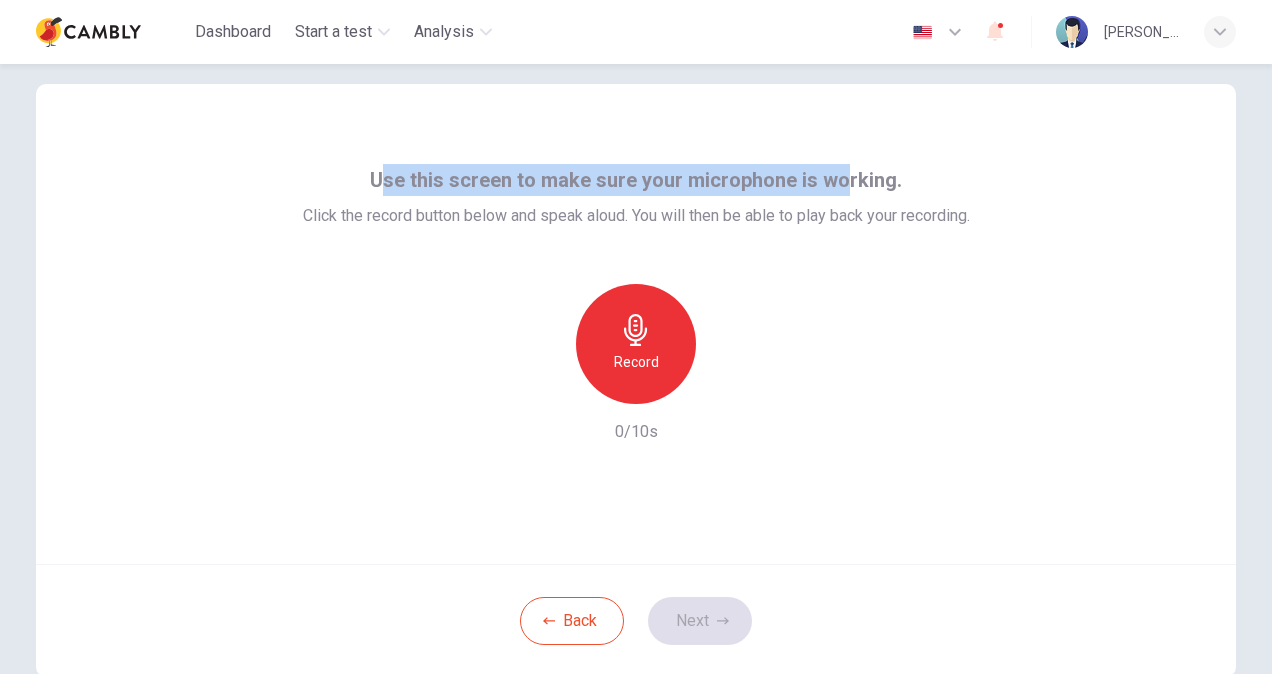 drag, startPoint x: 836, startPoint y: 180, endPoint x: 387, endPoint y: 187, distance: 449.05457 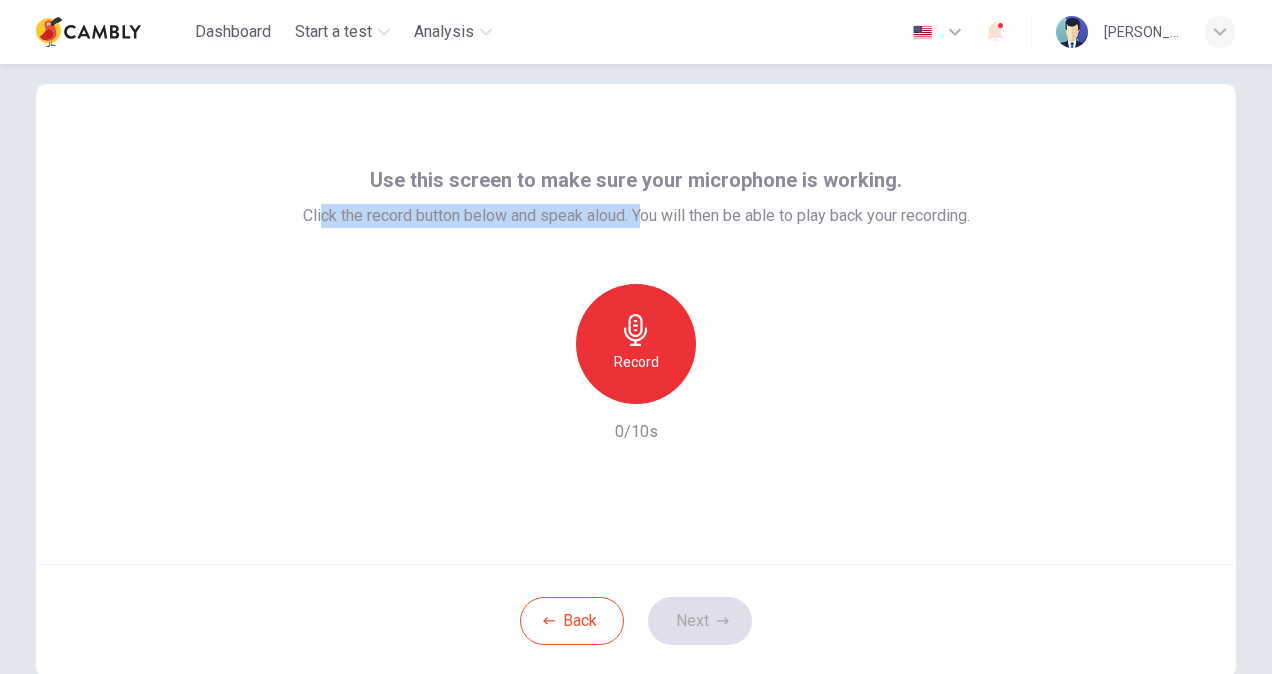 drag, startPoint x: 312, startPoint y: 214, endPoint x: 638, endPoint y: 215, distance: 326.00153 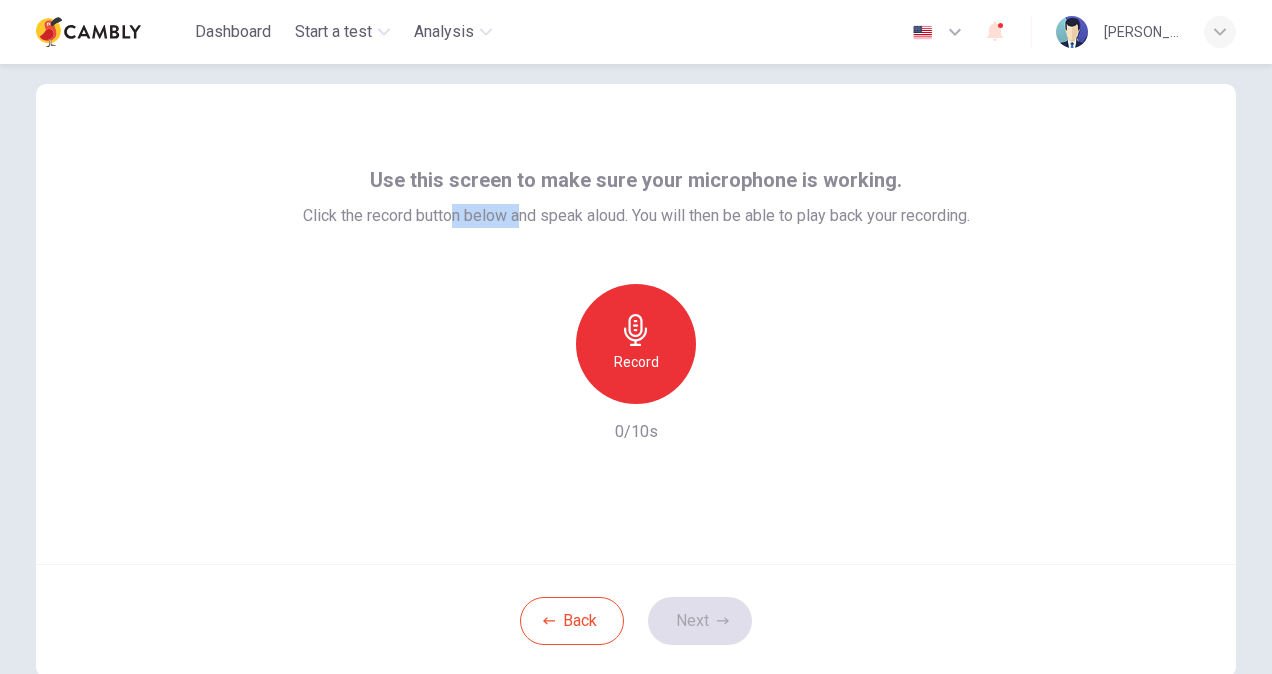drag, startPoint x: 440, startPoint y: 216, endPoint x: 513, endPoint y: 213, distance: 73.061615 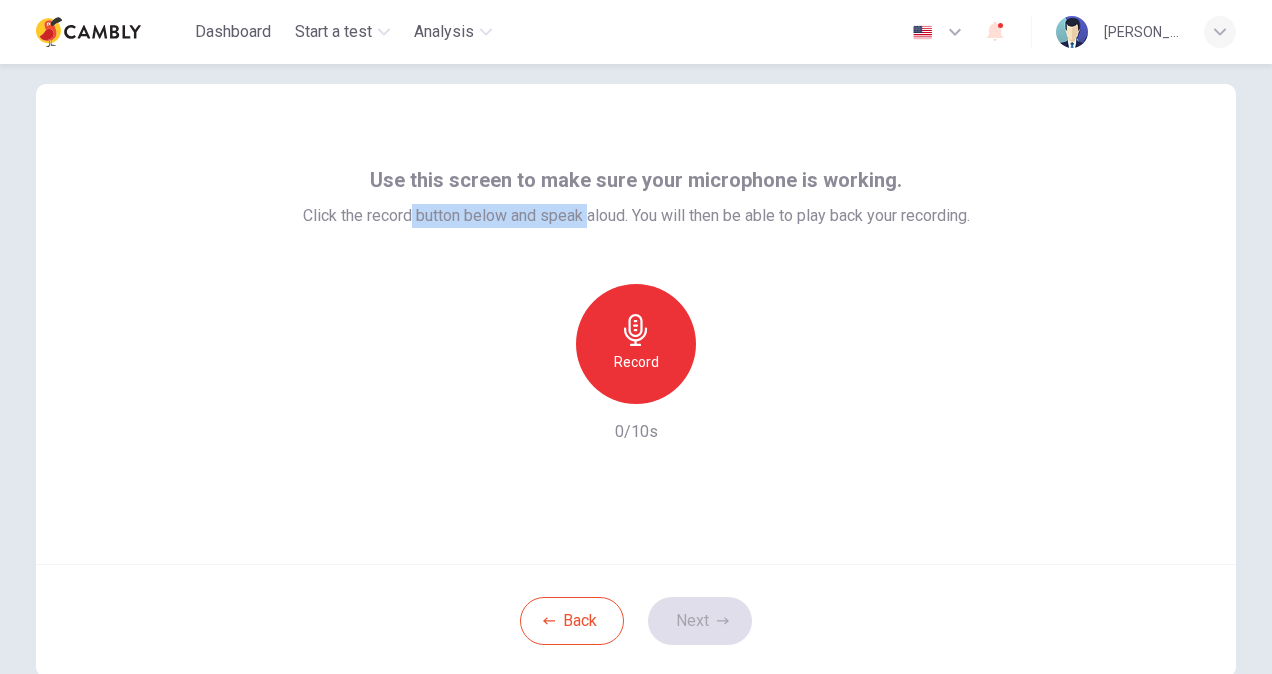 drag, startPoint x: 396, startPoint y: 218, endPoint x: 580, endPoint y: 201, distance: 184.78366 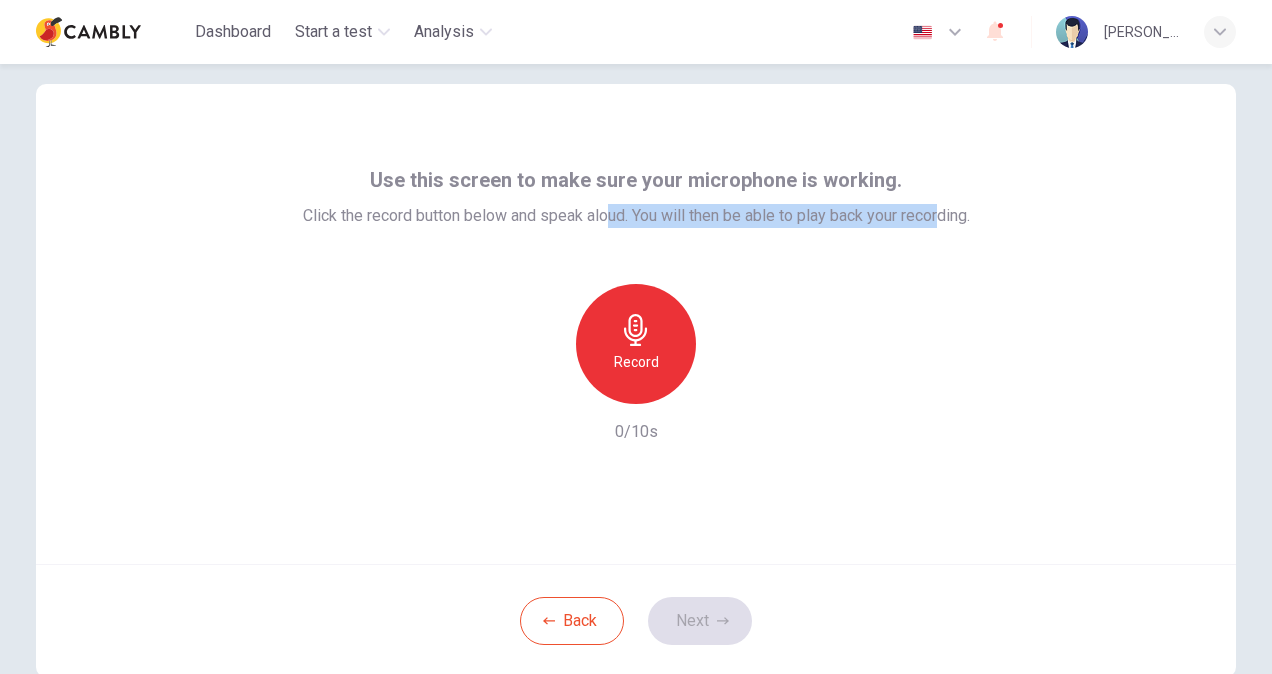 drag, startPoint x: 580, startPoint y: 201, endPoint x: 934, endPoint y: 218, distance: 354.40796 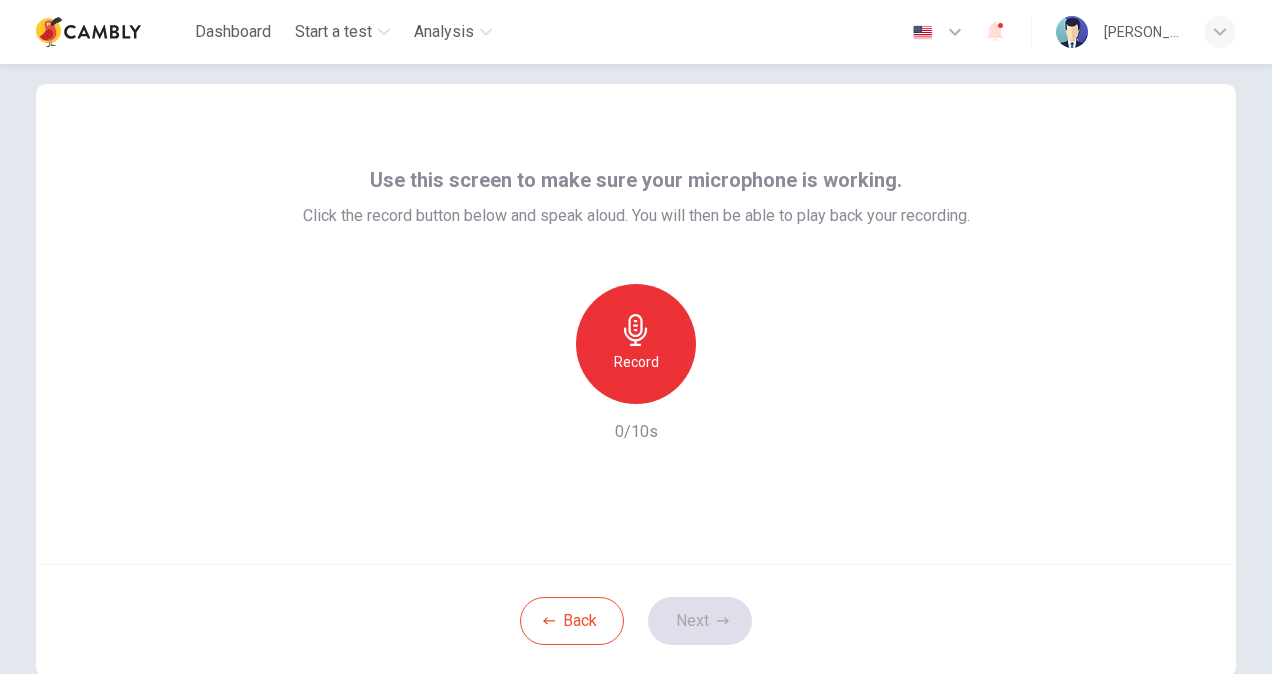 click on "Record 0/10s" at bounding box center (636, 364) 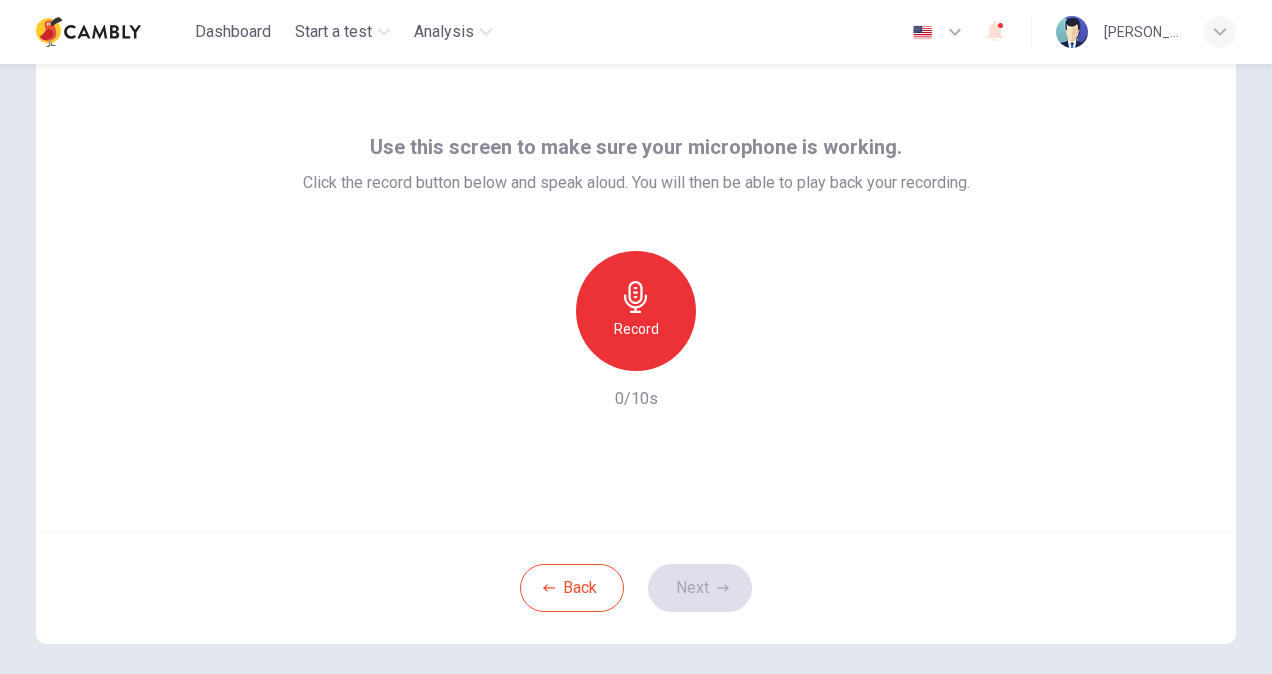scroll, scrollTop: 0, scrollLeft: 0, axis: both 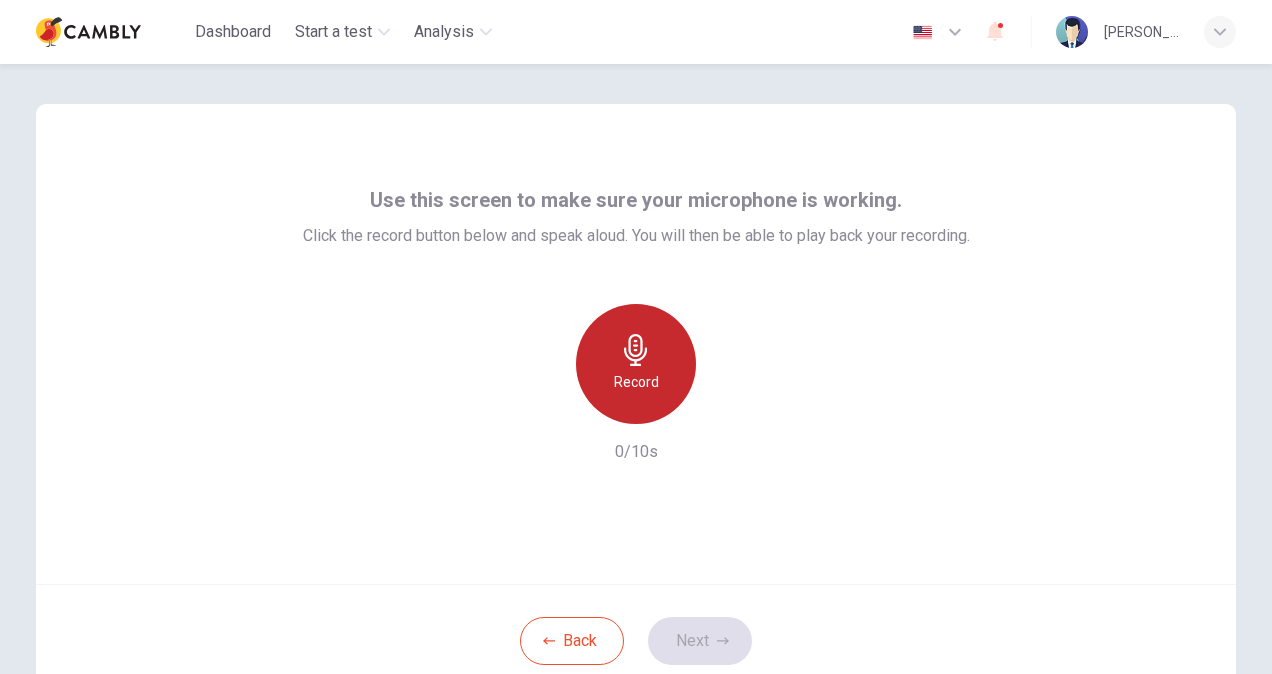 click on "Record" at bounding box center (636, 364) 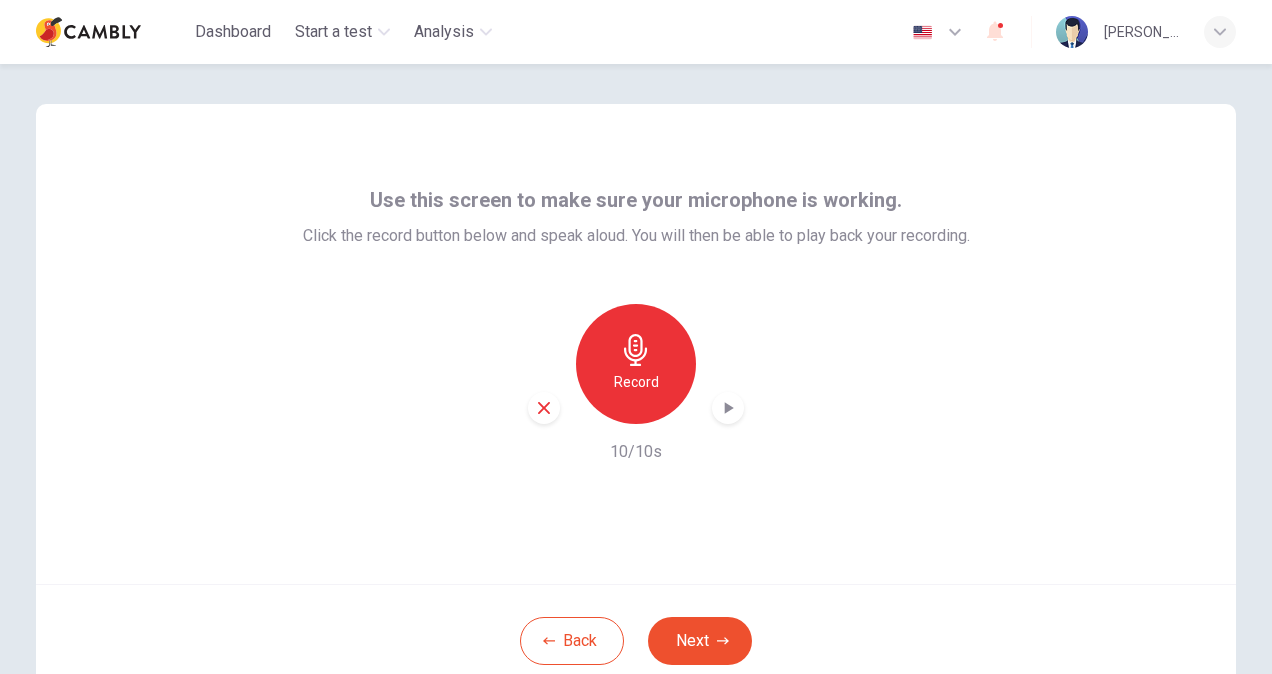 click 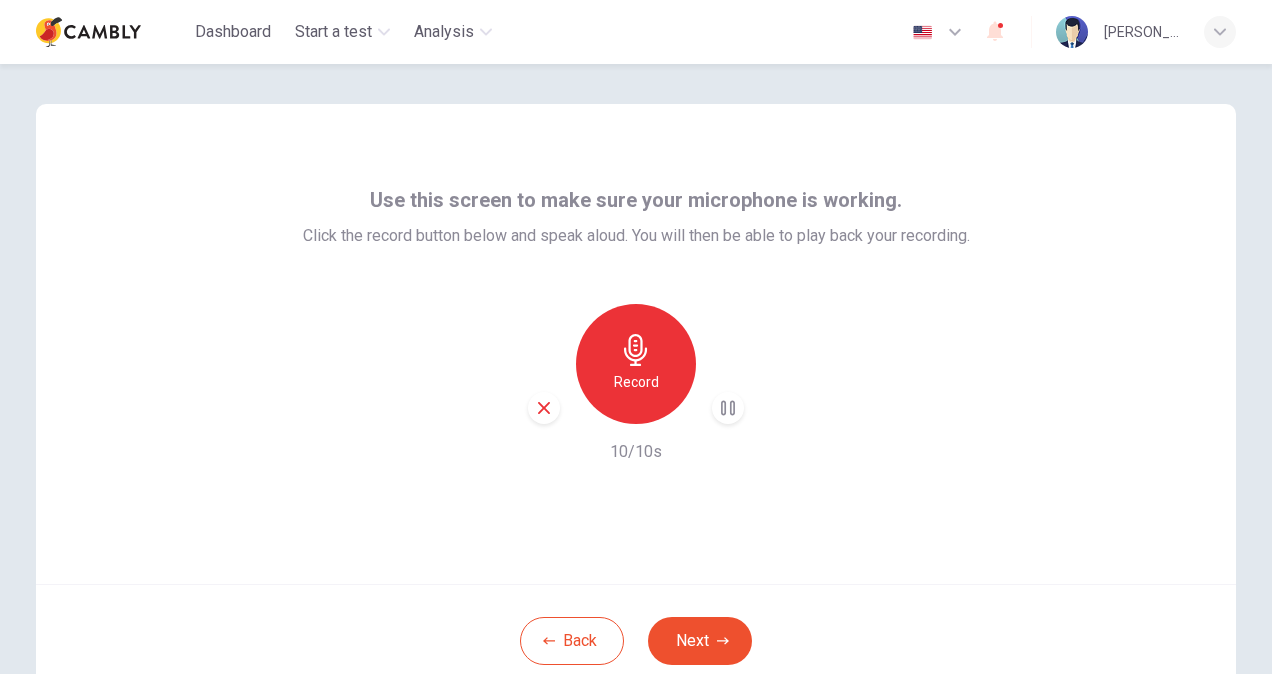 click on "Record 10/10s" at bounding box center (636, 384) 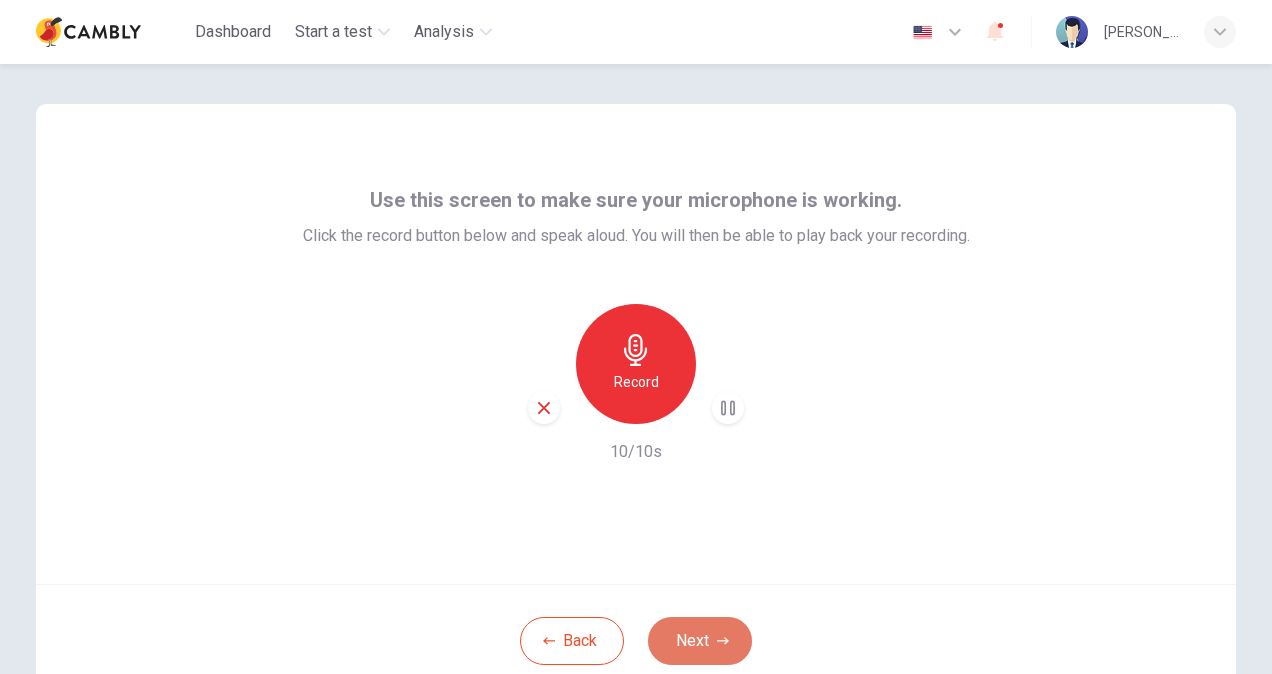 click on "Next" at bounding box center (700, 641) 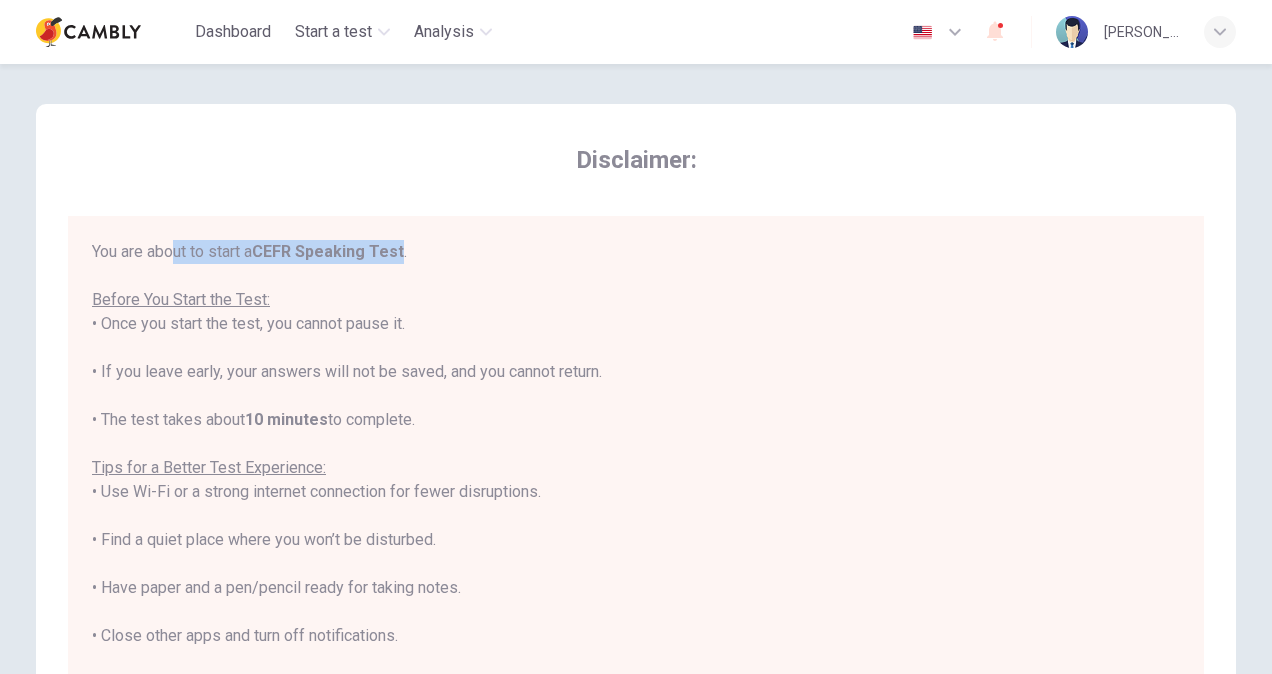 drag, startPoint x: 168, startPoint y: 246, endPoint x: 404, endPoint y: 248, distance: 236.00847 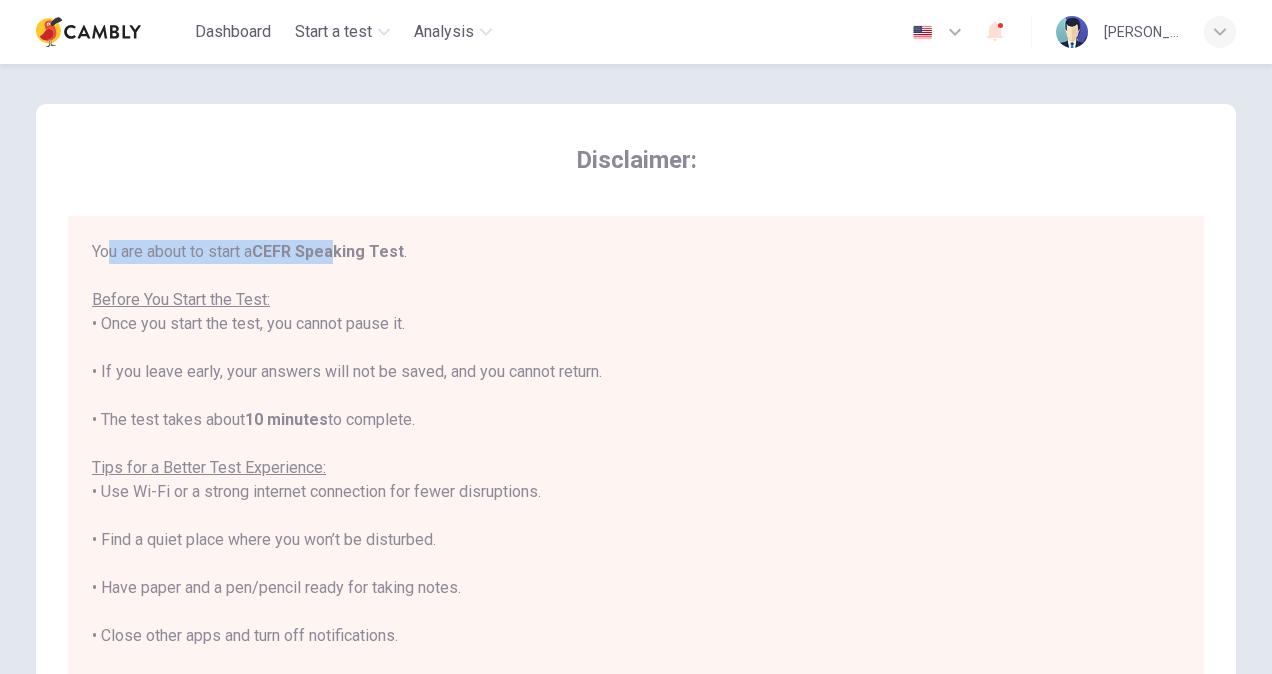 drag, startPoint x: 103, startPoint y: 245, endPoint x: 336, endPoint y: 247, distance: 233.00859 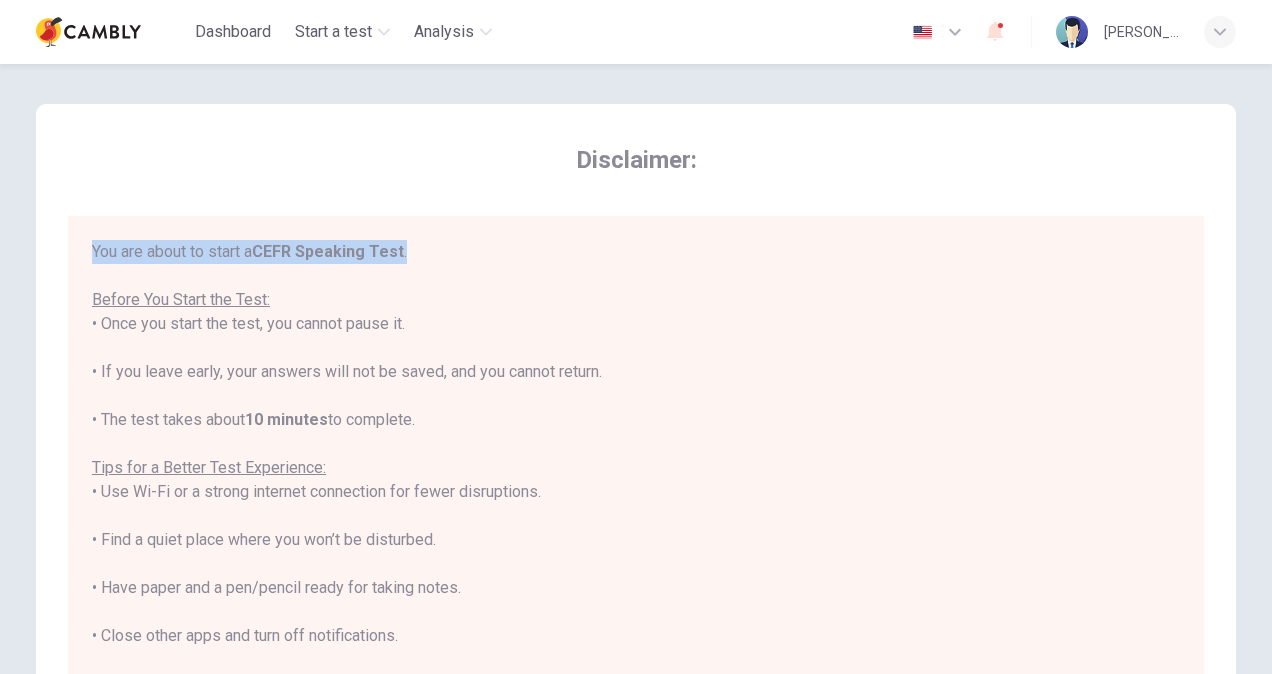 drag, startPoint x: 407, startPoint y: 248, endPoint x: 79, endPoint y: 255, distance: 328.07468 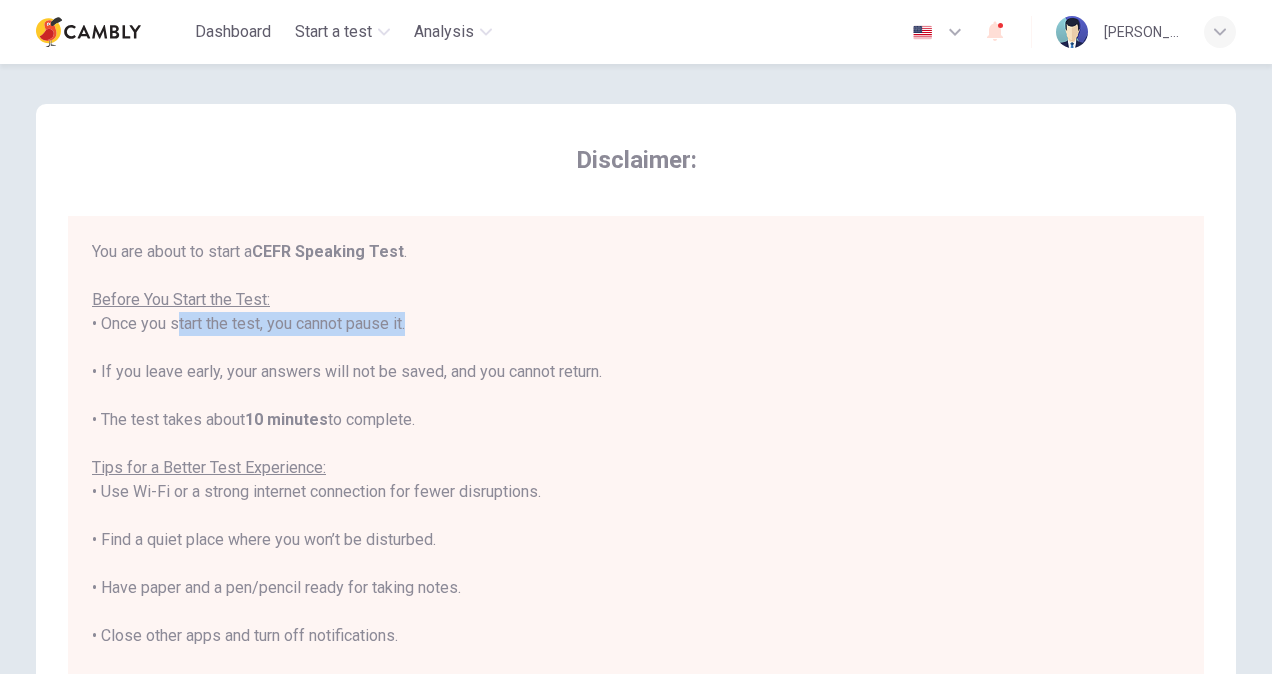 drag, startPoint x: 159, startPoint y: 328, endPoint x: 398, endPoint y: 326, distance: 239.00836 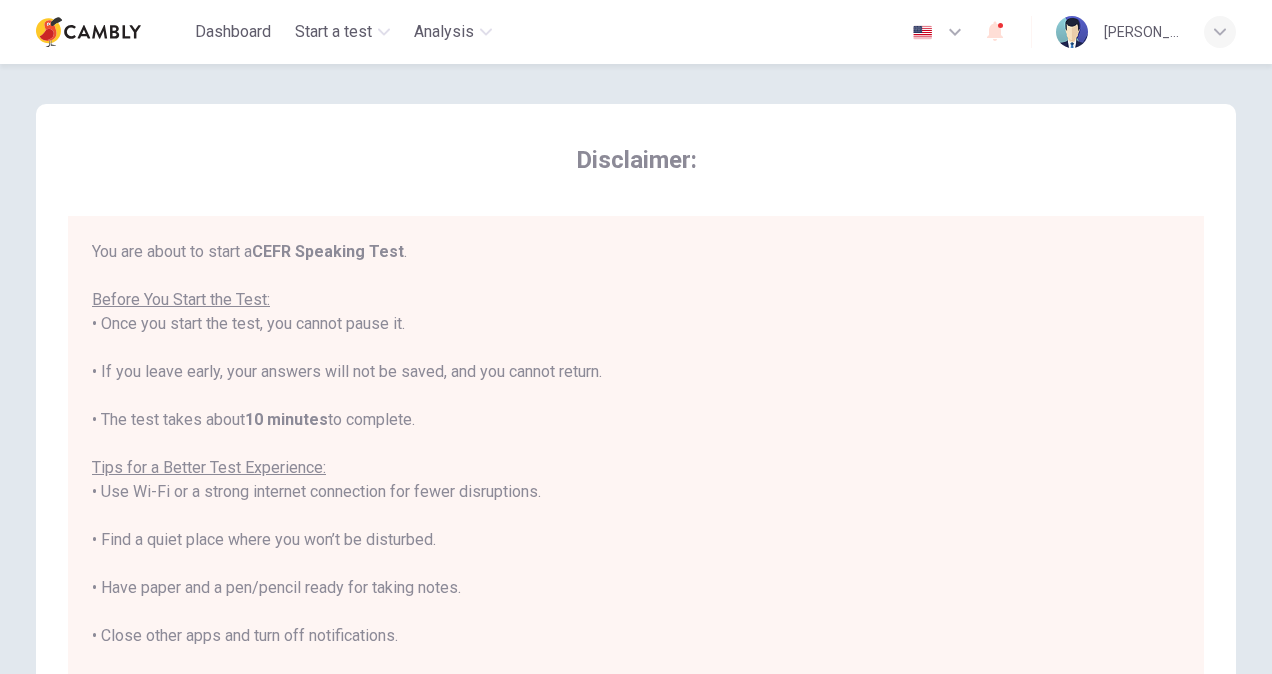 click on "You are about to start a  CEFR Speaking Test .
Before You Start the Test:
• Once you start the test, you cannot pause it.
• If you leave early, your answers will not be saved, and you cannot return.
• The test takes about  10 minutes  to complete.
Tips for a Better Test Experience:
• Use Wi-Fi or a strong internet connection for fewer disruptions.
• Find a quiet place where you won’t be disturbed.
• Have paper and a pen/pencil ready for taking notes.
• Close other apps and turn off notifications.
• Make sure your device is fully charged or has enough battery to last 90 minutes.
By clicking the button below, you agree to follow these instructions.
Good luck!" at bounding box center (636, 516) 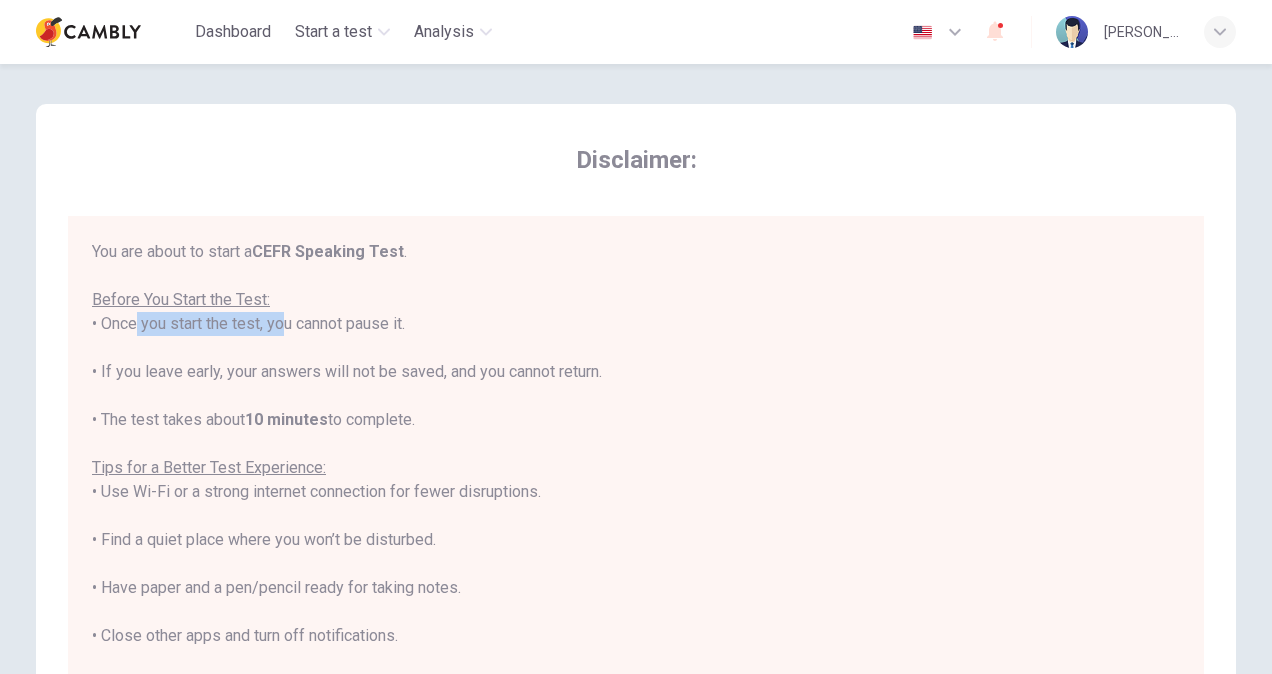 drag, startPoint x: 113, startPoint y: 325, endPoint x: 268, endPoint y: 324, distance: 155.00322 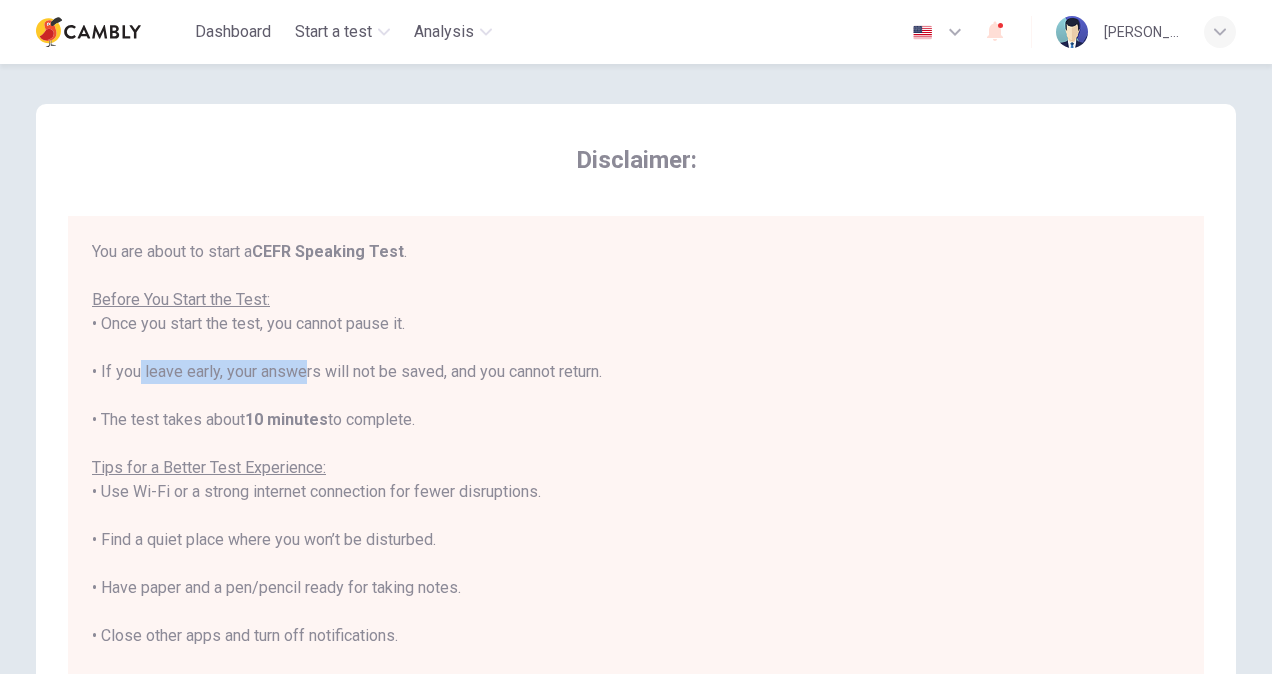 drag, startPoint x: 123, startPoint y: 369, endPoint x: 292, endPoint y: 370, distance: 169.00296 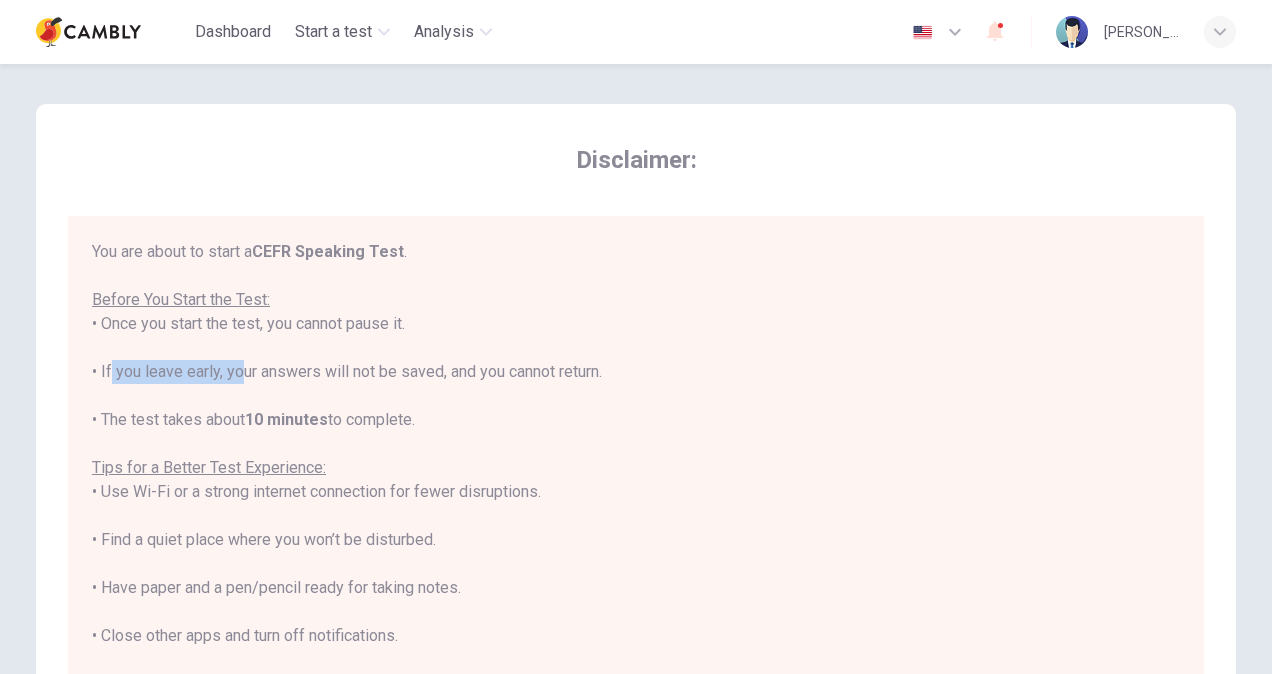 drag, startPoint x: 104, startPoint y: 370, endPoint x: 231, endPoint y: 373, distance: 127.03543 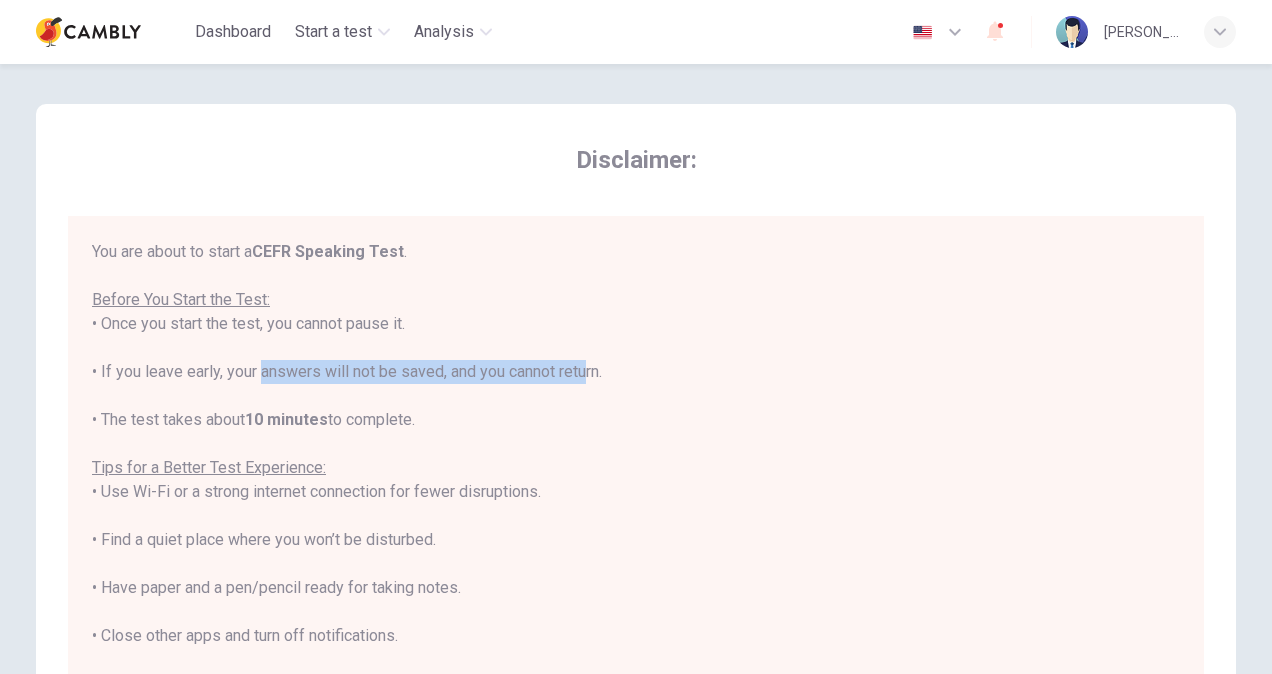 drag, startPoint x: 250, startPoint y: 368, endPoint x: 578, endPoint y: 374, distance: 328.05487 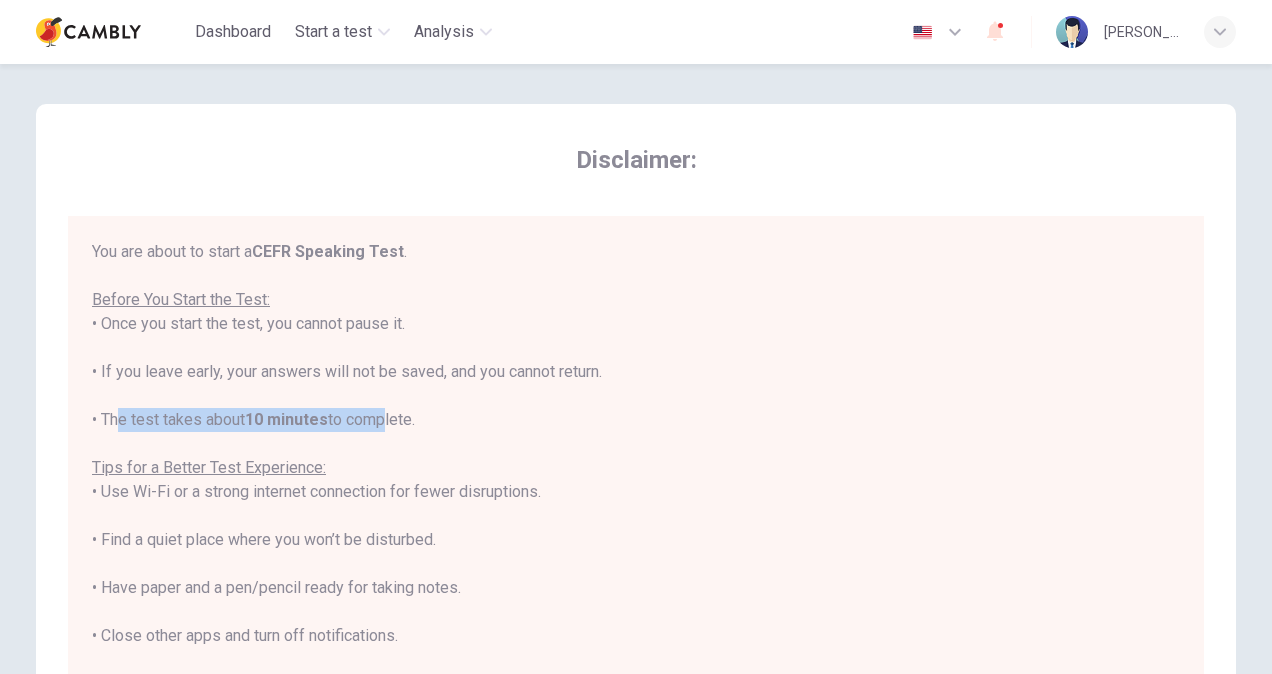 drag, startPoint x: 108, startPoint y: 423, endPoint x: 384, endPoint y: 410, distance: 276.306 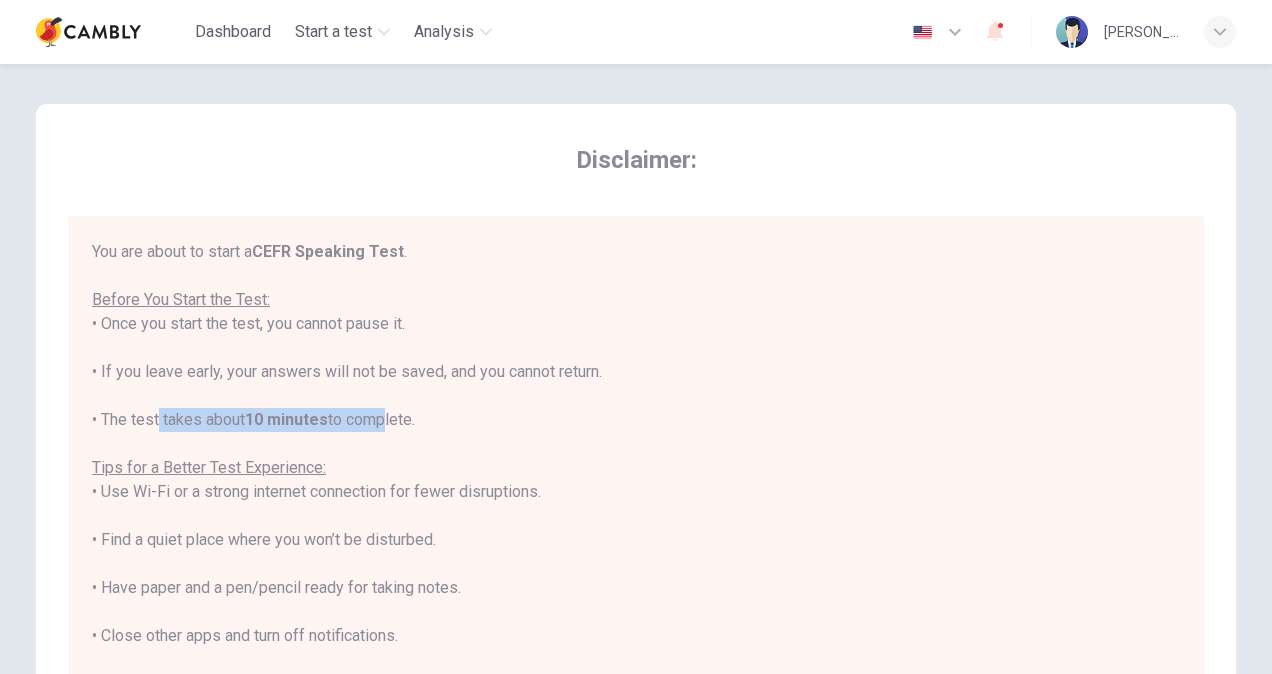 drag, startPoint x: 146, startPoint y: 423, endPoint x: 382, endPoint y: 422, distance: 236.00212 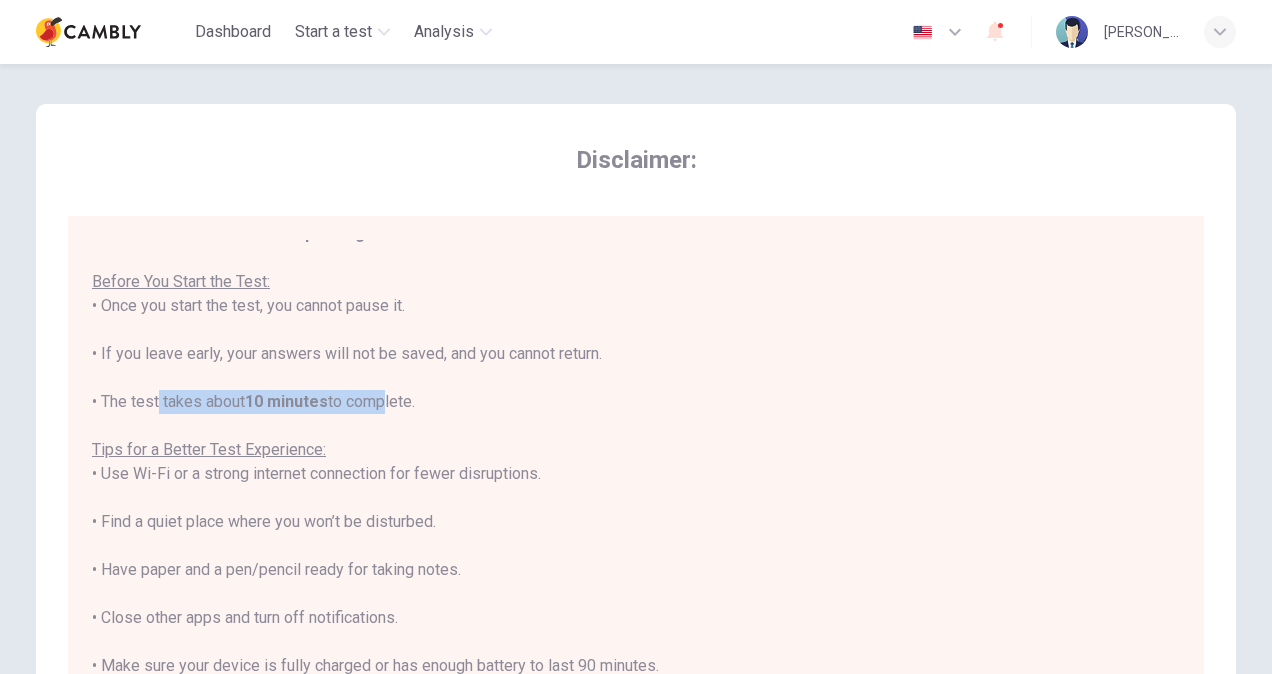scroll, scrollTop: 22, scrollLeft: 0, axis: vertical 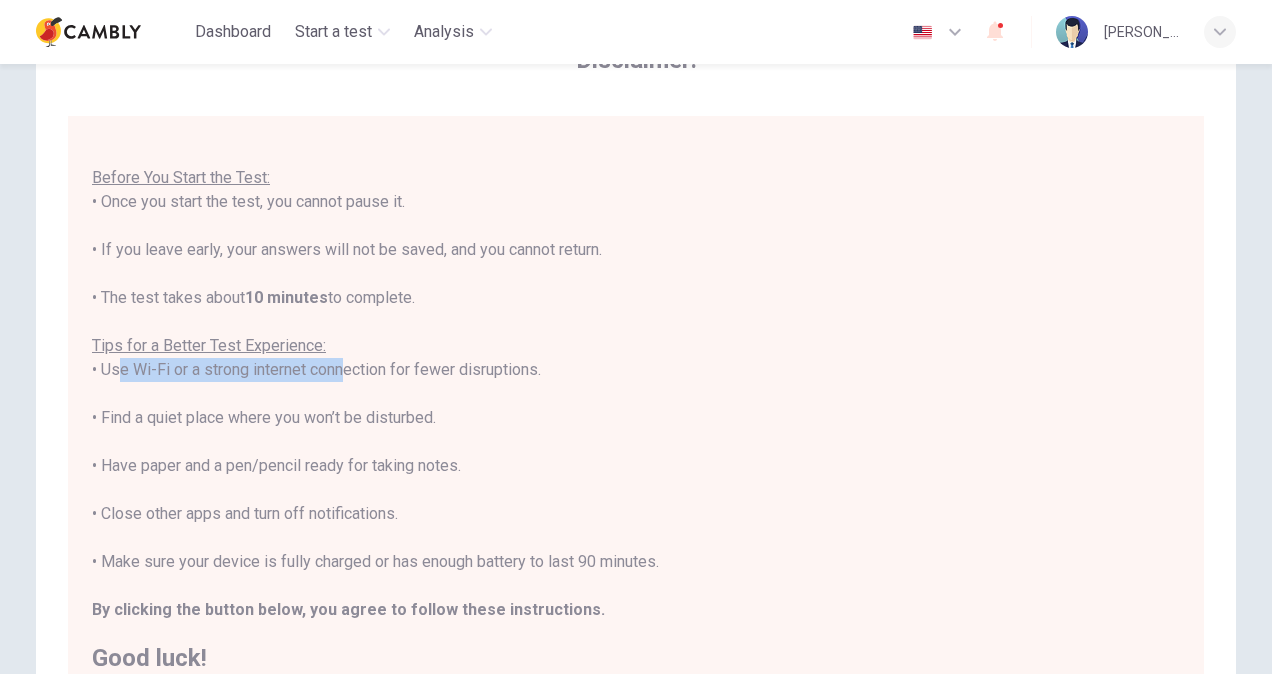drag, startPoint x: 108, startPoint y: 370, endPoint x: 331, endPoint y: 367, distance: 223.02017 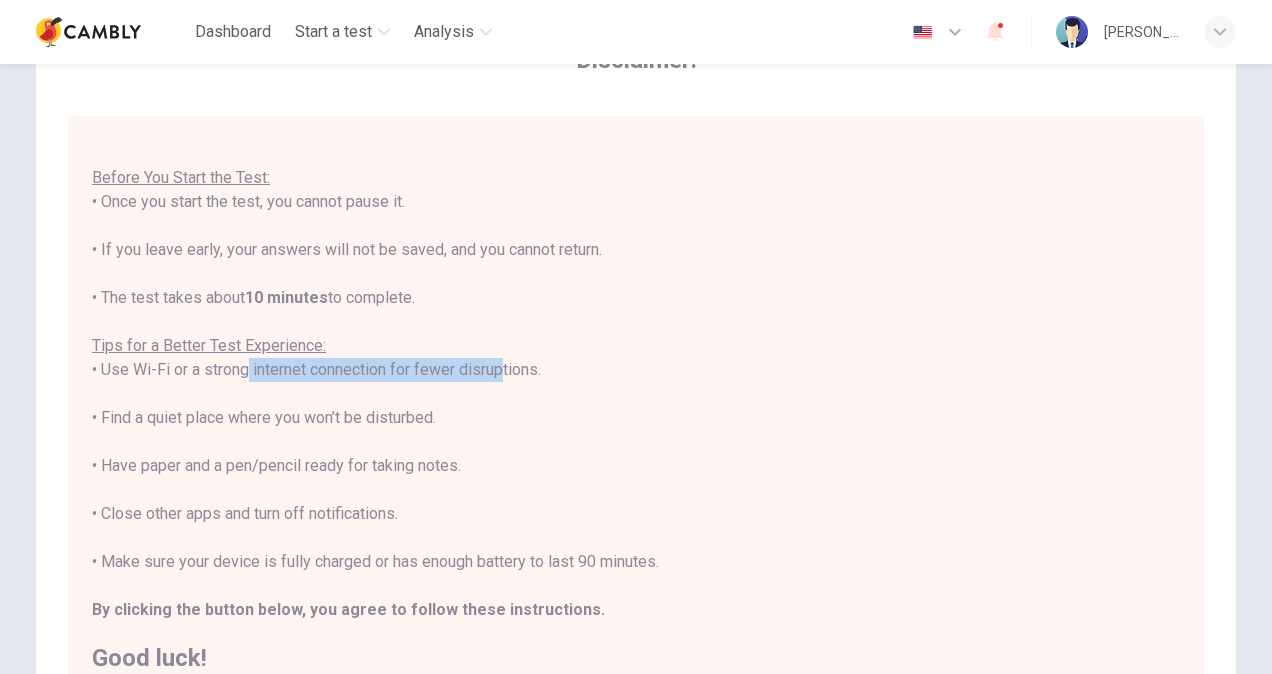 drag, startPoint x: 234, startPoint y: 368, endPoint x: 494, endPoint y: 370, distance: 260.0077 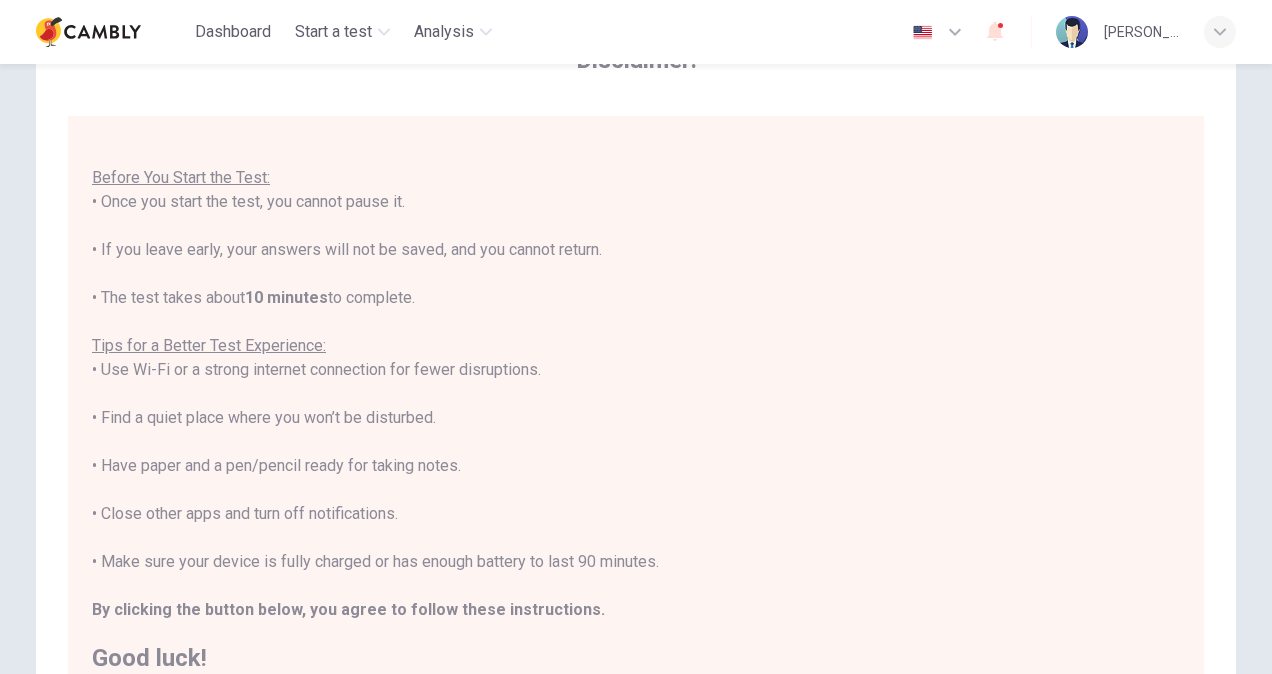 drag, startPoint x: 494, startPoint y: 370, endPoint x: 418, endPoint y: 422, distance: 92.086914 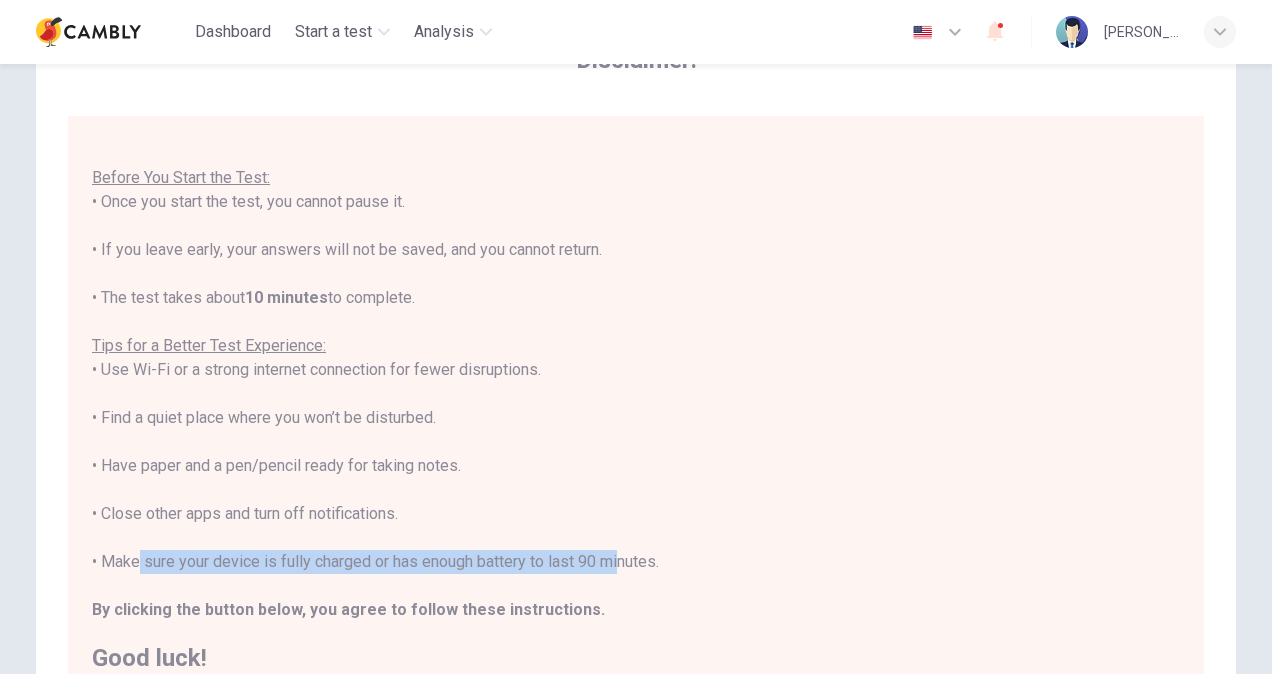 drag, startPoint x: 127, startPoint y: 554, endPoint x: 609, endPoint y: 560, distance: 482.03735 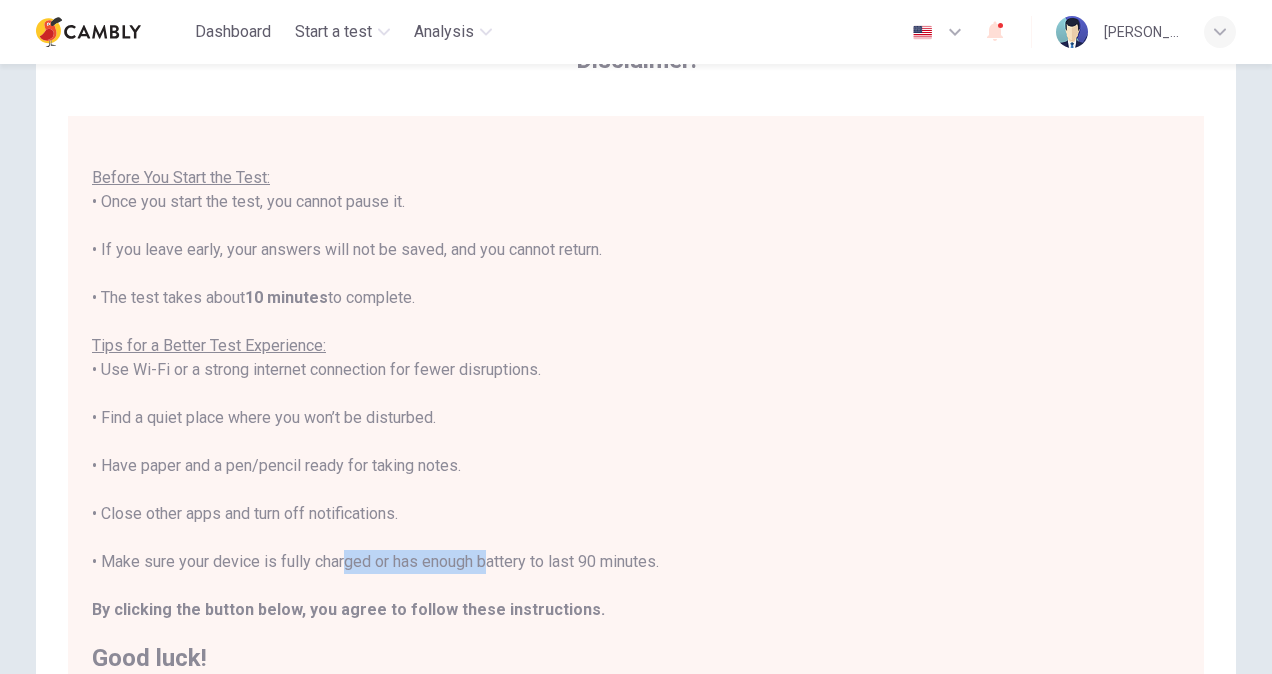 drag, startPoint x: 338, startPoint y: 560, endPoint x: 476, endPoint y: 553, distance: 138.17743 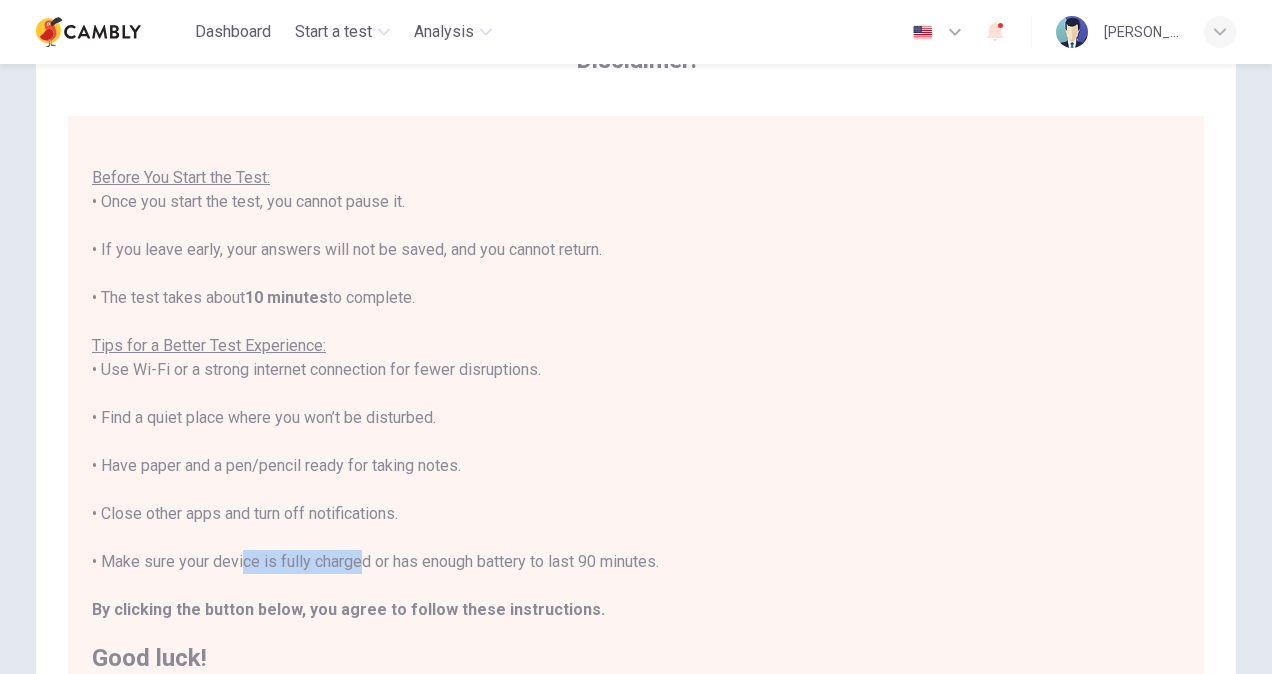 drag, startPoint x: 233, startPoint y: 560, endPoint x: 350, endPoint y: 568, distance: 117.273186 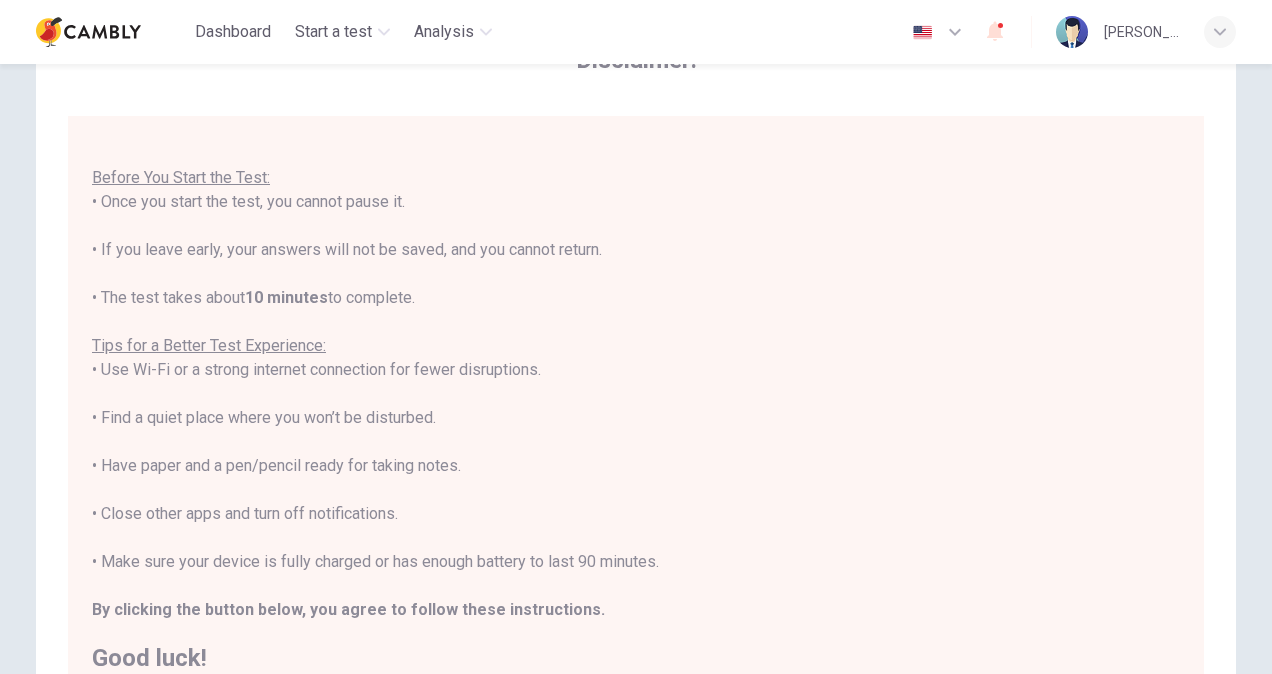 click on "You are about to start a  CEFR Speaking Test .
Before You Start the Test:
• Once you start the test, you cannot pause it.
• If you leave early, your answers will not be saved, and you cannot return.
• The test takes about  10 minutes  to complete.
Tips for a Better Test Experience:
• Use Wi-Fi or a strong internet connection for fewer disruptions.
• Find a quiet place where you won’t be disturbed.
• Have paper and a pen/pencil ready for taking notes.
• Close other apps and turn off notifications.
• Make sure your device is fully charged or has enough battery to last 90 minutes.
By clicking the button below, you agree to follow these instructions.
Good luck!" at bounding box center [636, 394] 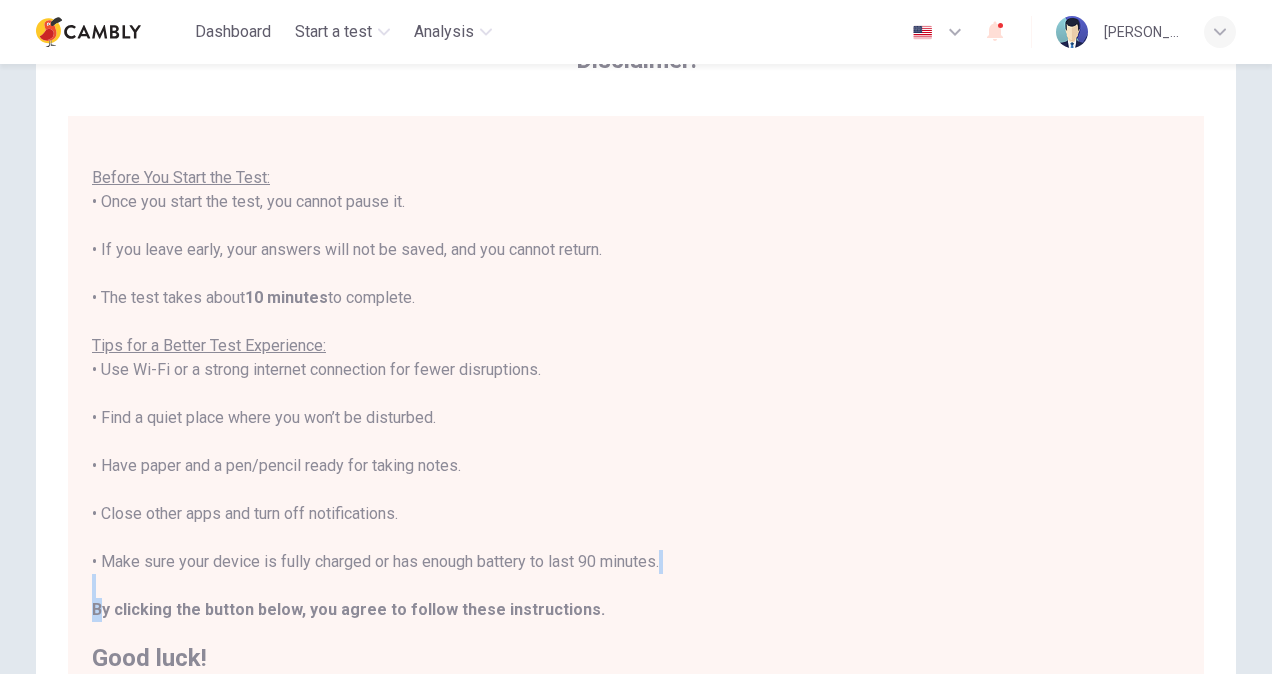 drag, startPoint x: 93, startPoint y: 611, endPoint x: 299, endPoint y: 592, distance: 206.87436 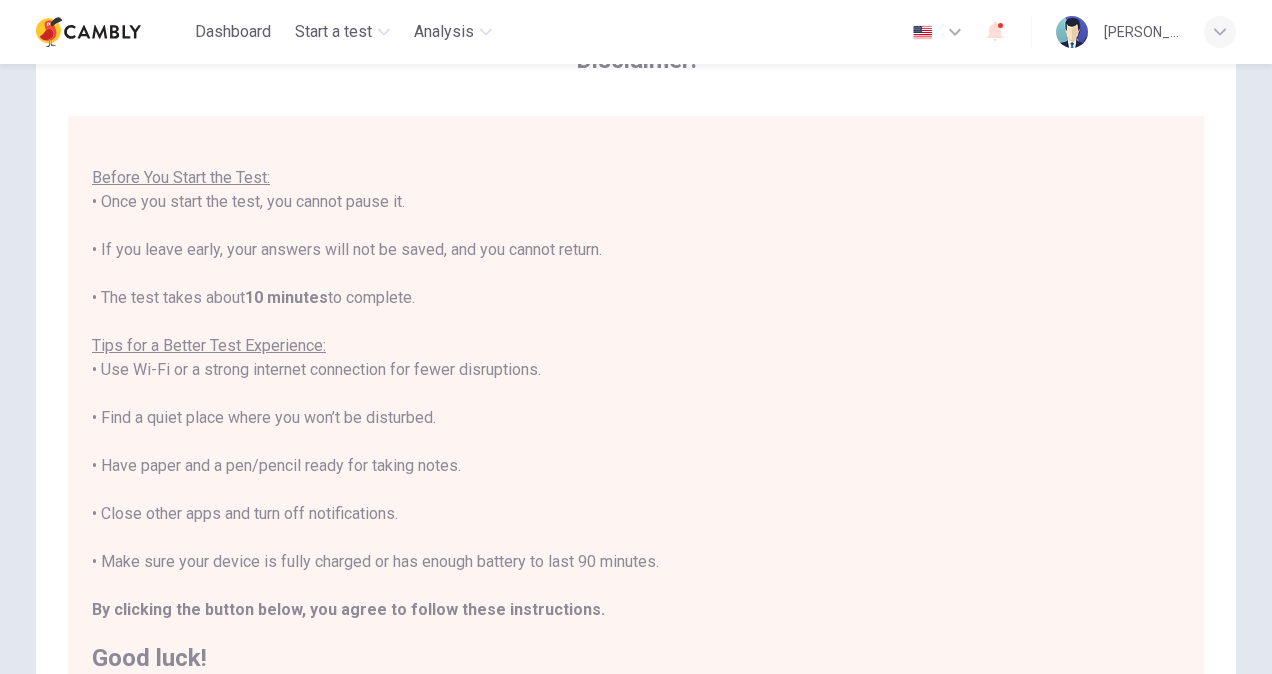 drag, startPoint x: 299, startPoint y: 592, endPoint x: 222, endPoint y: 573, distance: 79.30952 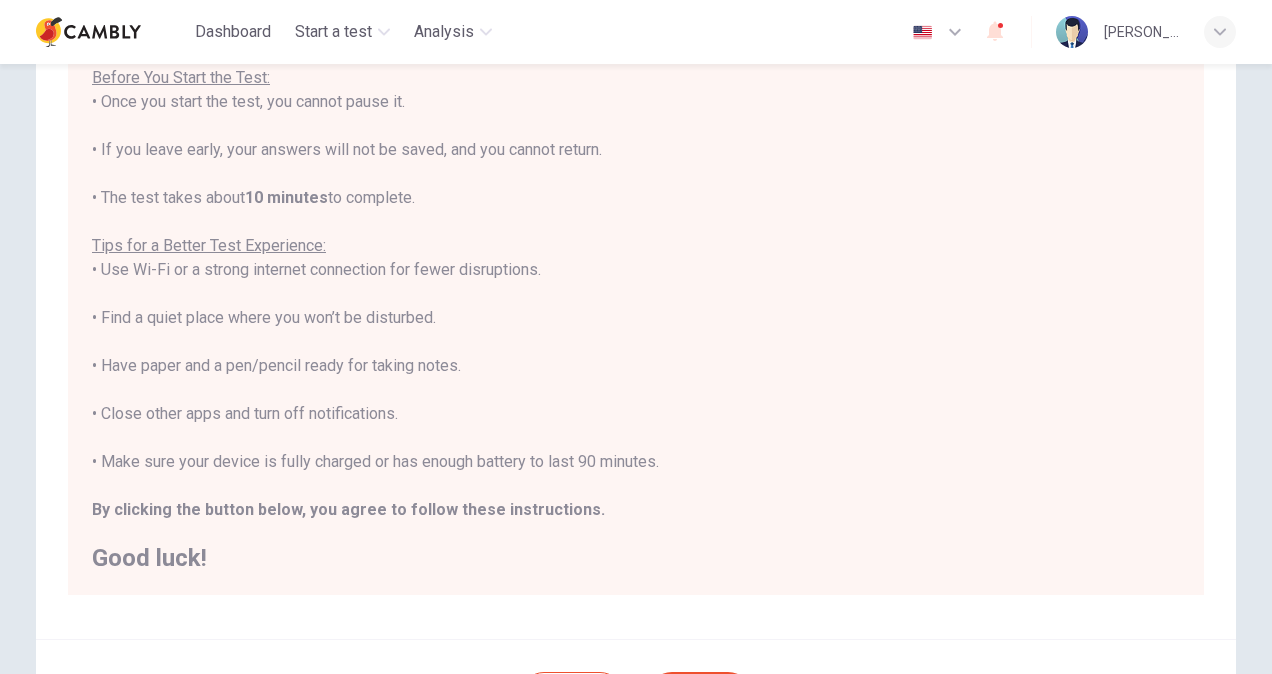 click on "Good luck!" at bounding box center [636, 558] 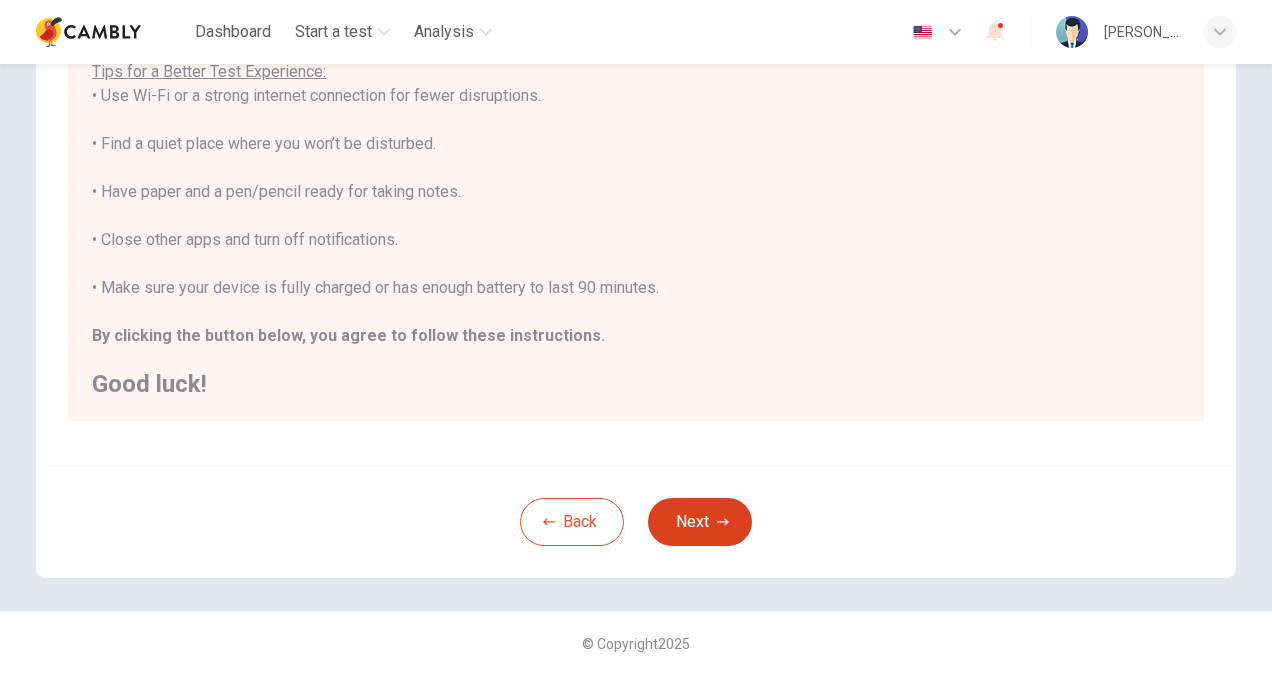 click on "Next" at bounding box center (700, 522) 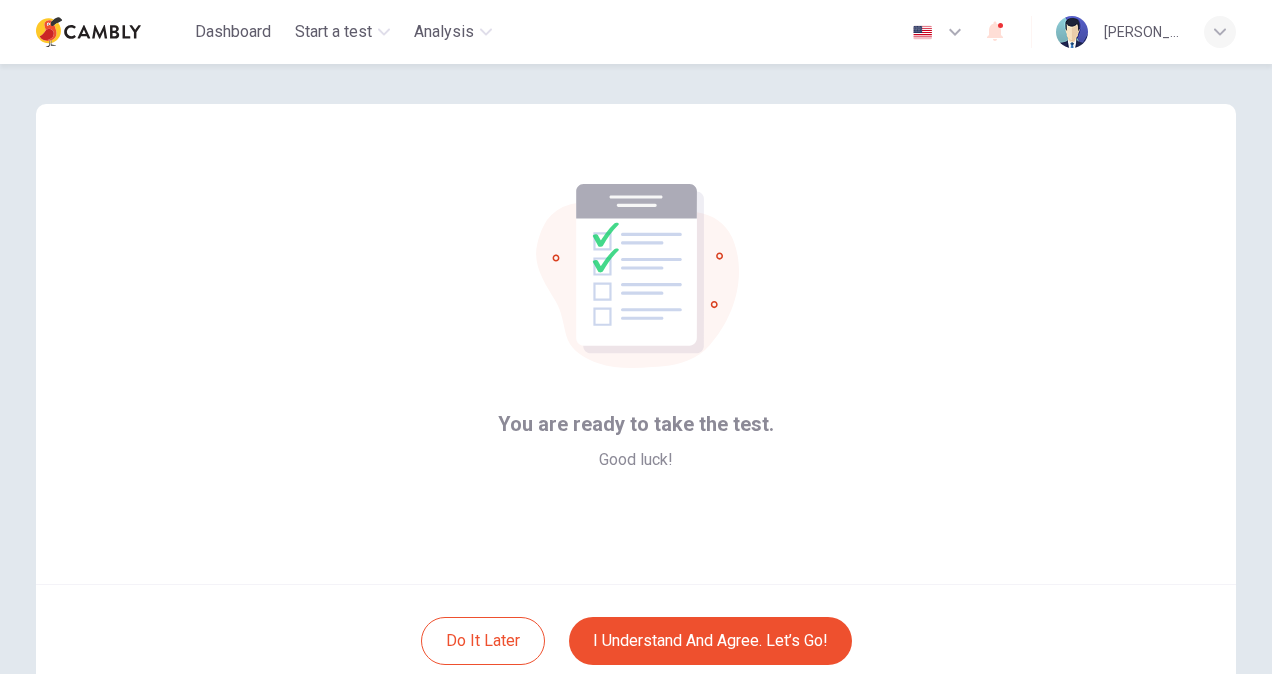 scroll, scrollTop: 120, scrollLeft: 0, axis: vertical 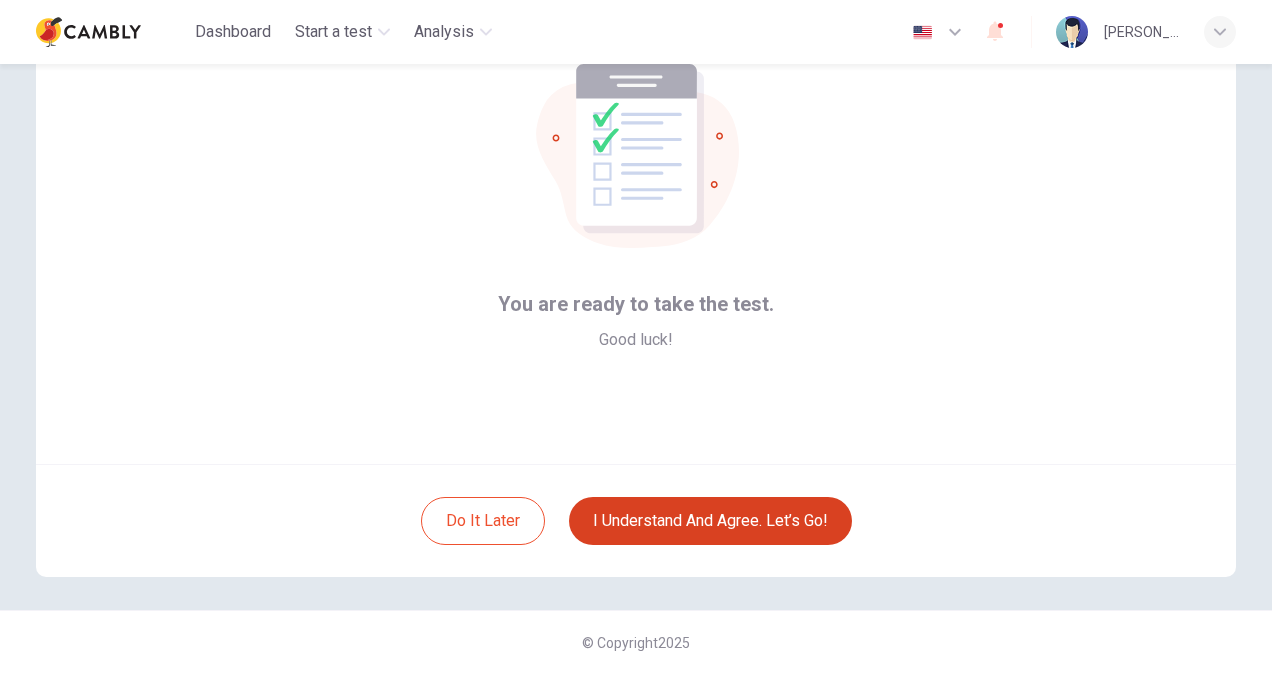 click on "I understand and agree. Let’s go!" at bounding box center [710, 521] 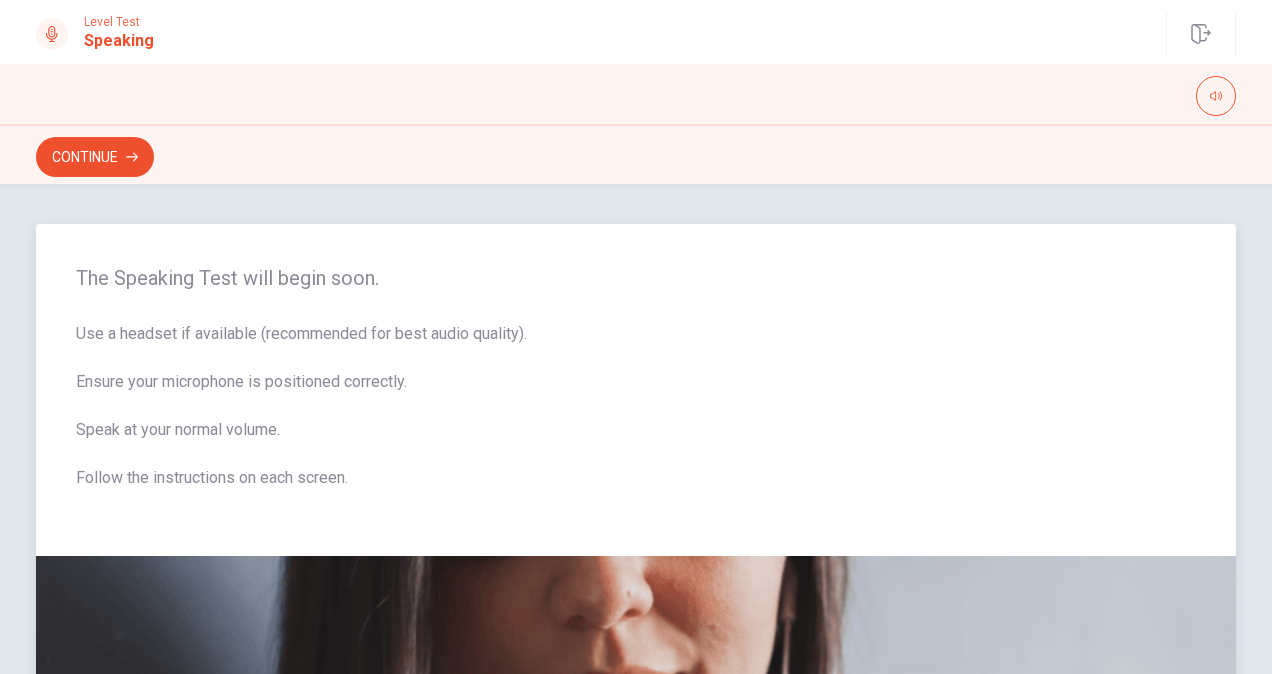 drag, startPoint x: 96, startPoint y: 274, endPoint x: 181, endPoint y: 270, distance: 85.09406 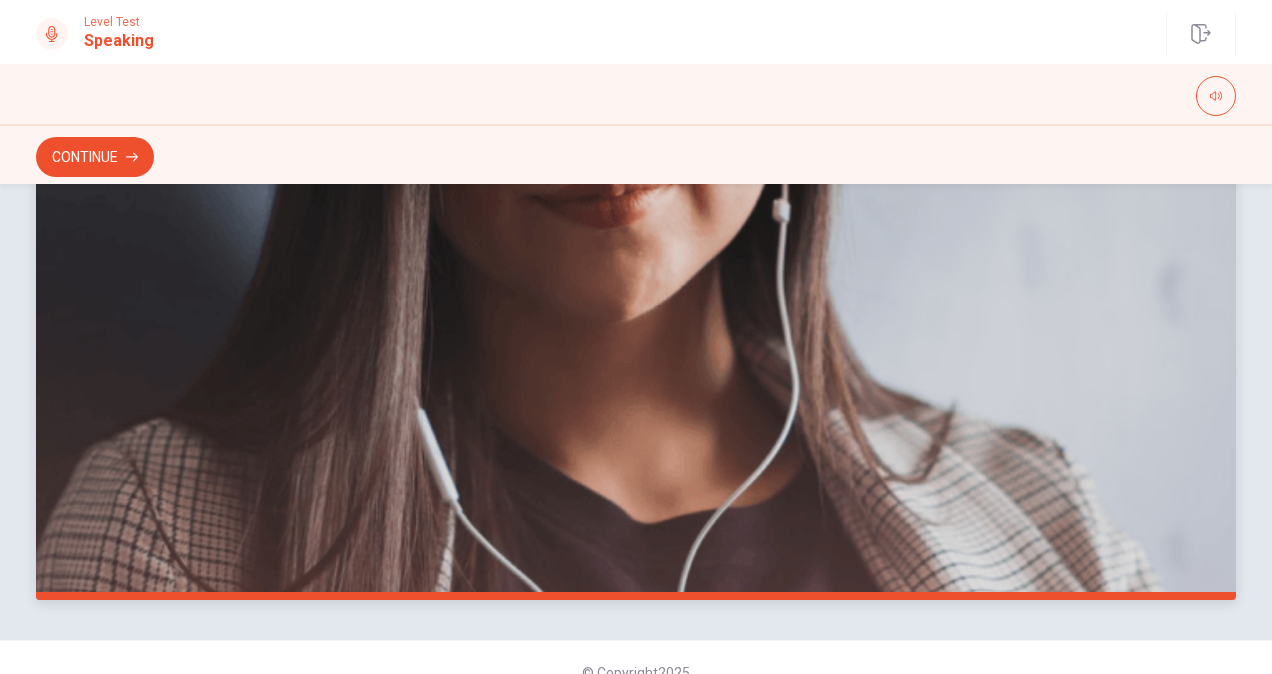 scroll, scrollTop: 526, scrollLeft: 0, axis: vertical 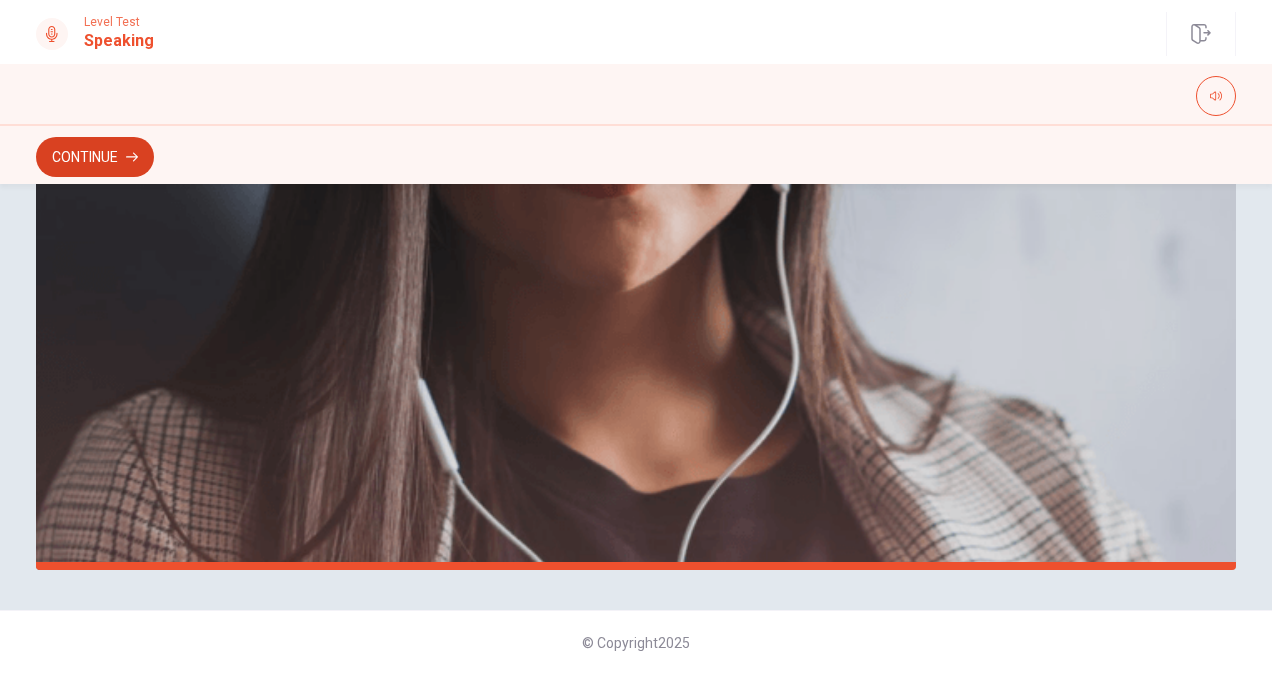 click on "Continue" at bounding box center (95, 157) 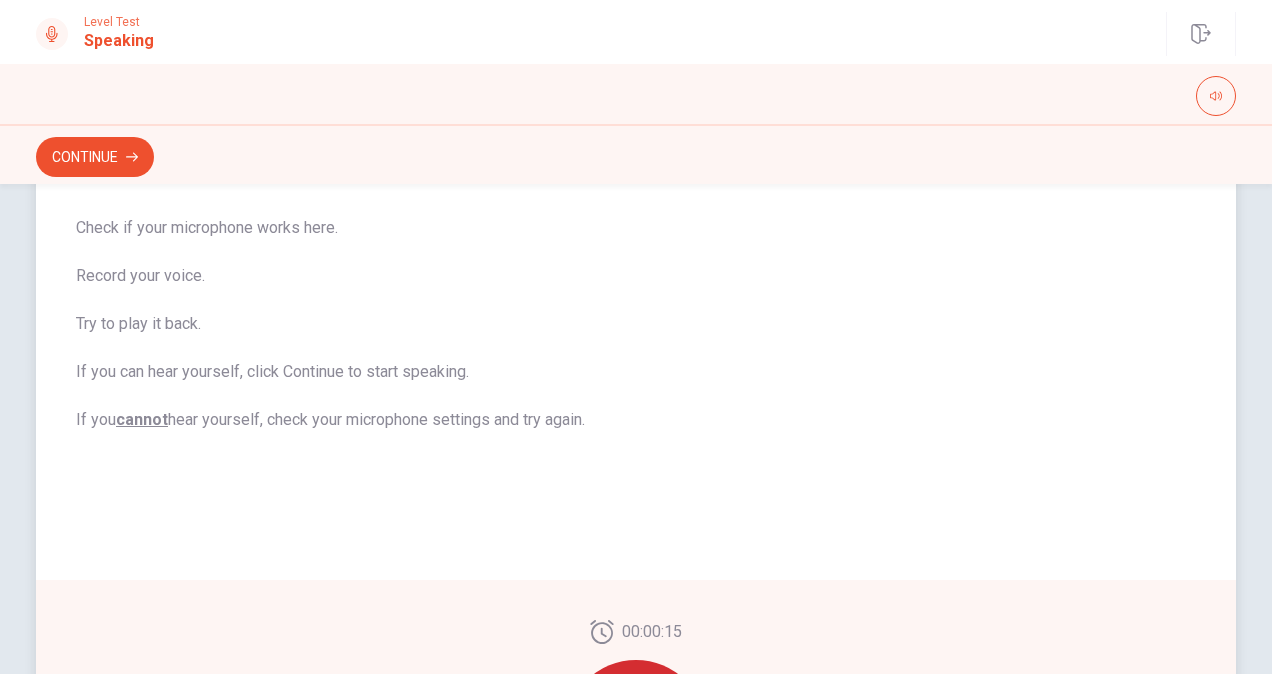 scroll, scrollTop: 436, scrollLeft: 0, axis: vertical 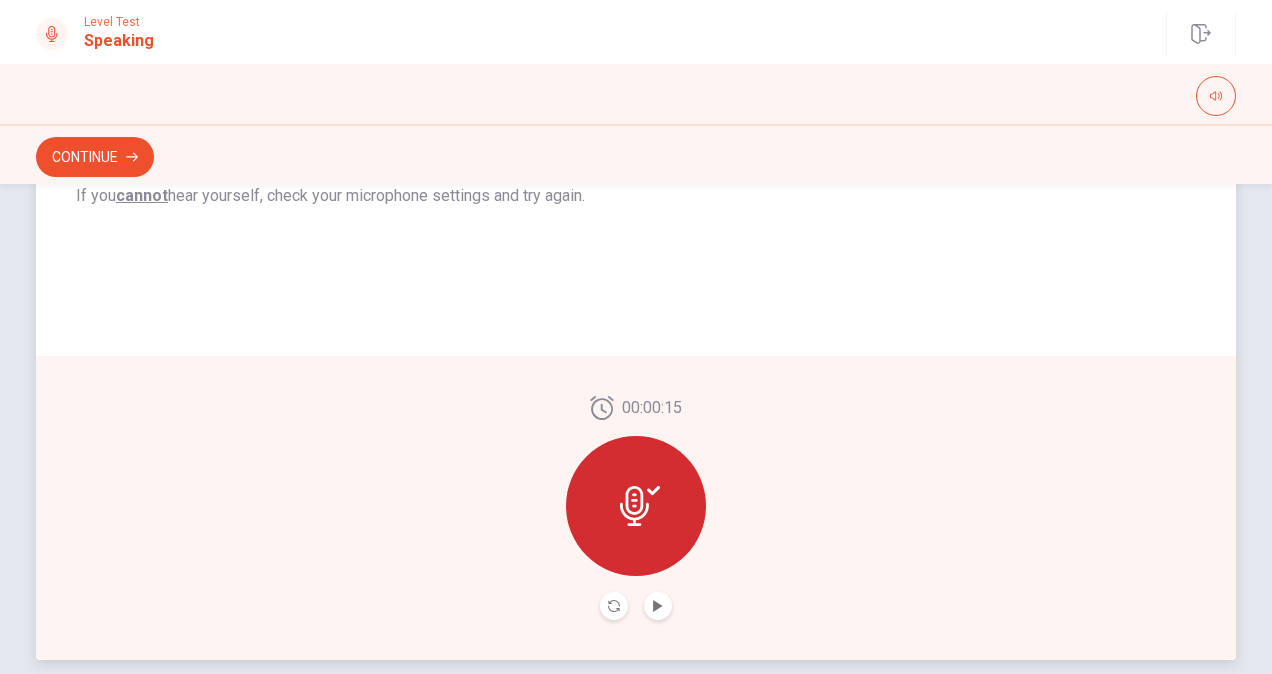 click at bounding box center [658, 606] 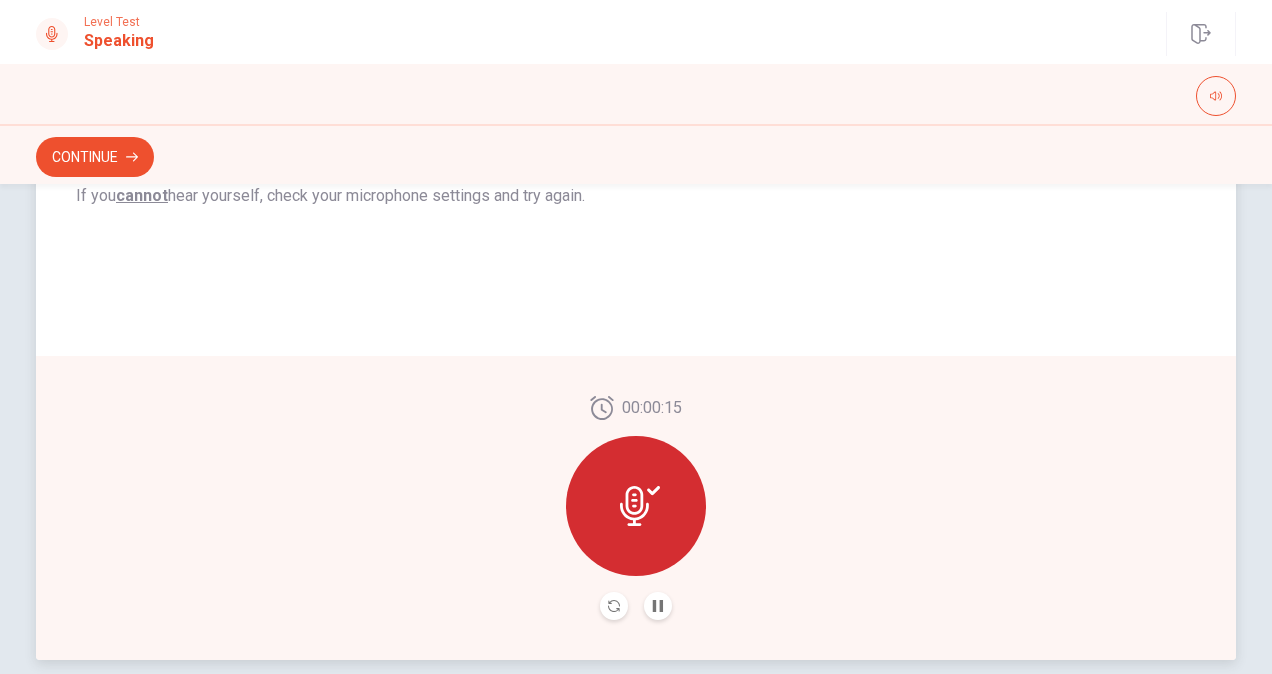 click on "00:00:15" at bounding box center (636, 508) 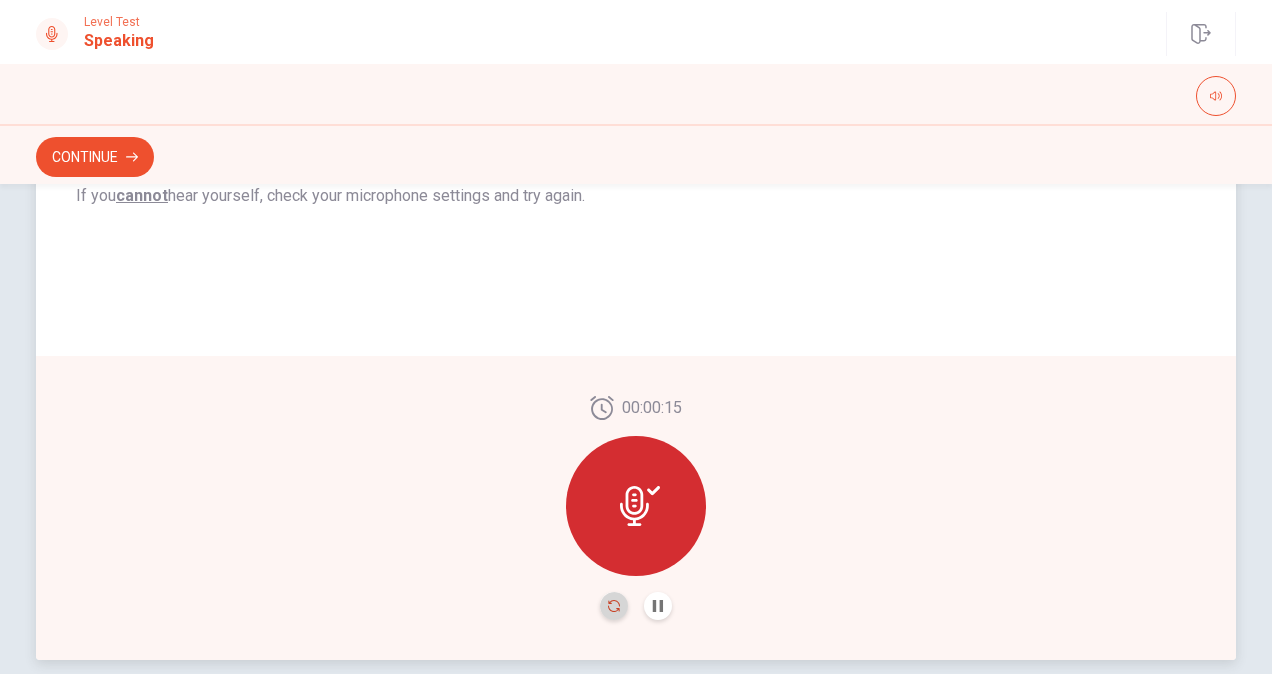 click 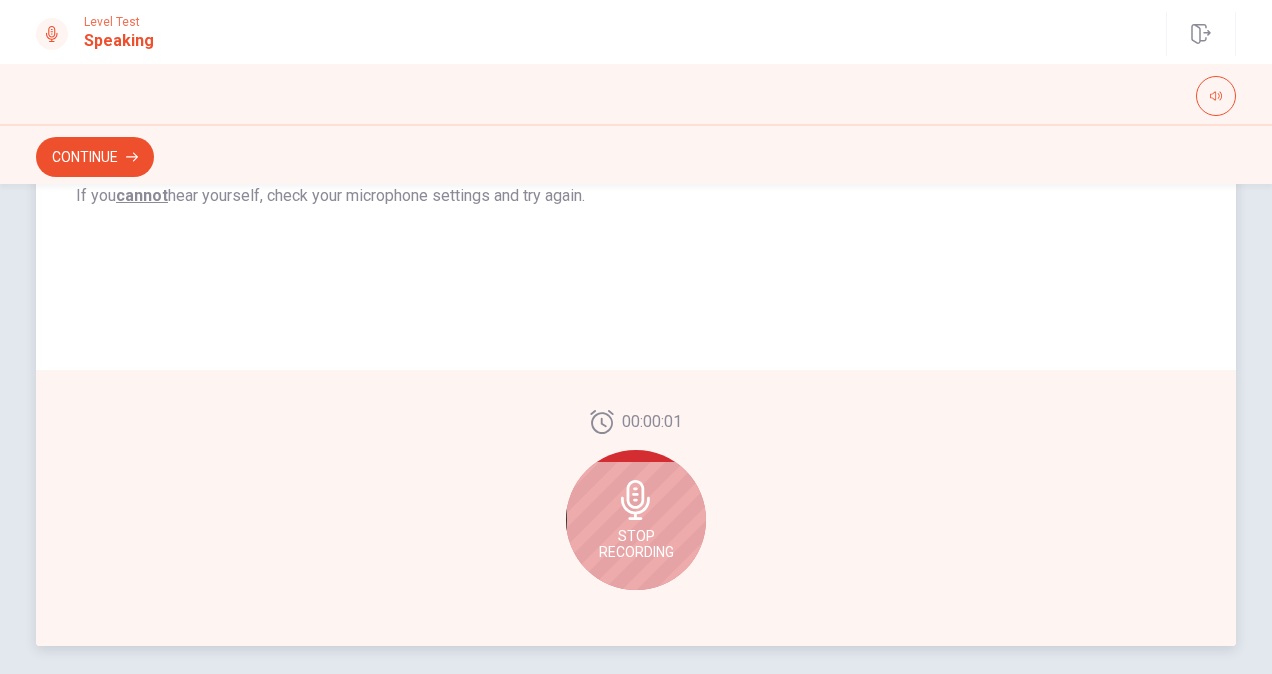 scroll, scrollTop: 436, scrollLeft: 0, axis: vertical 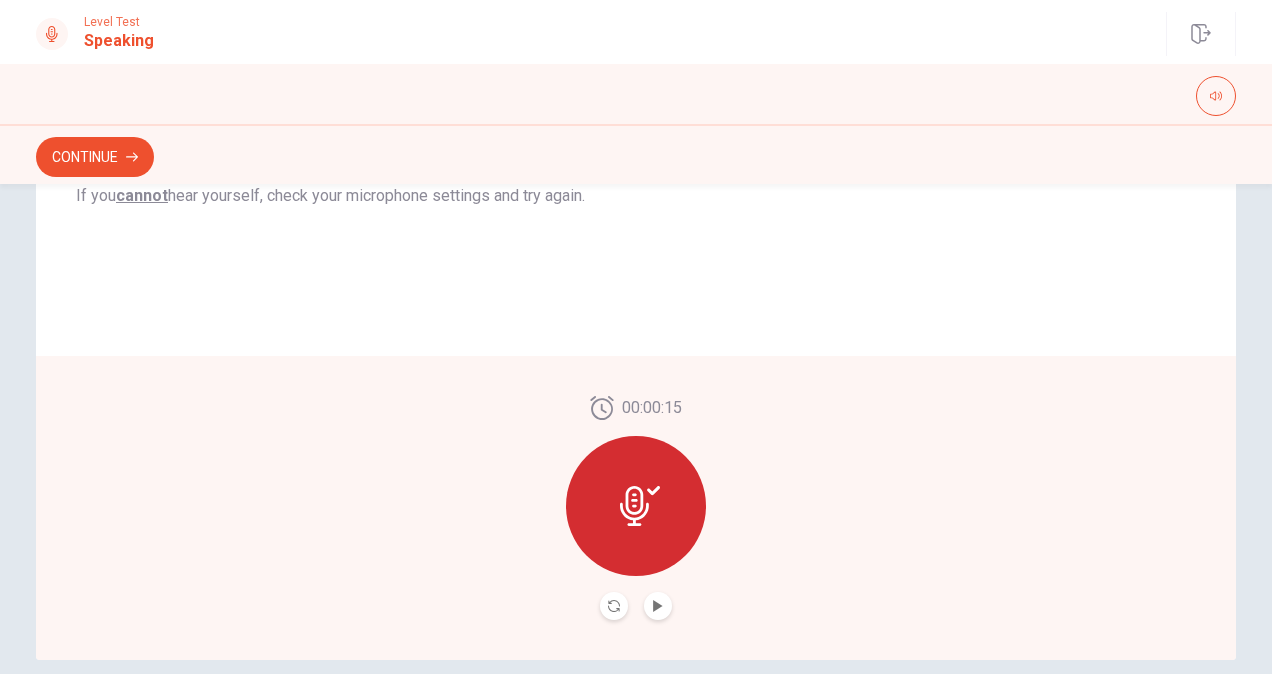 click at bounding box center [658, 606] 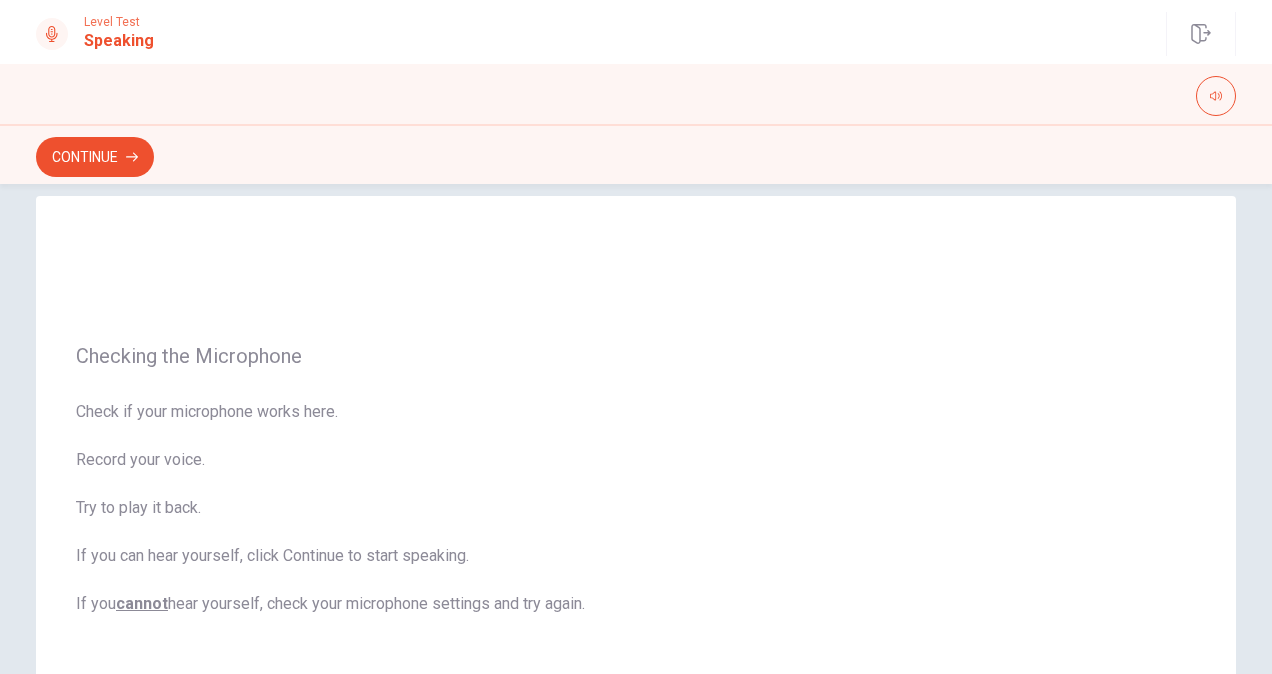 scroll, scrollTop: 26, scrollLeft: 0, axis: vertical 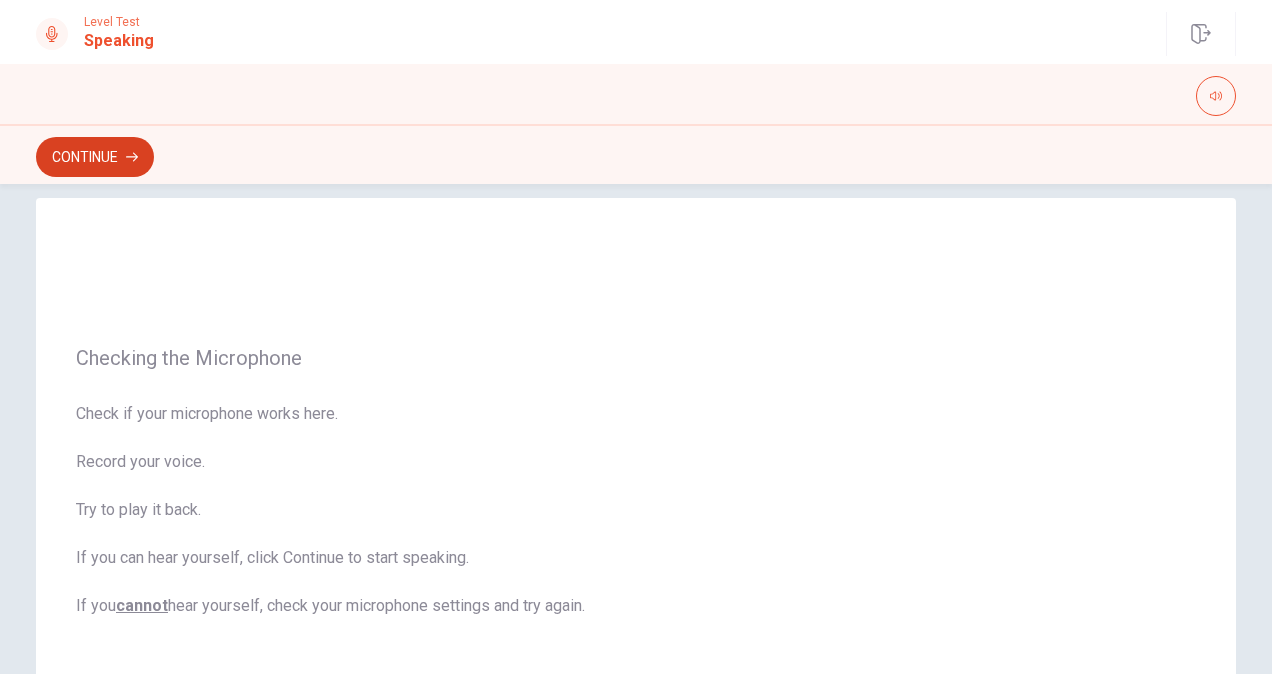click on "Continue" at bounding box center [95, 157] 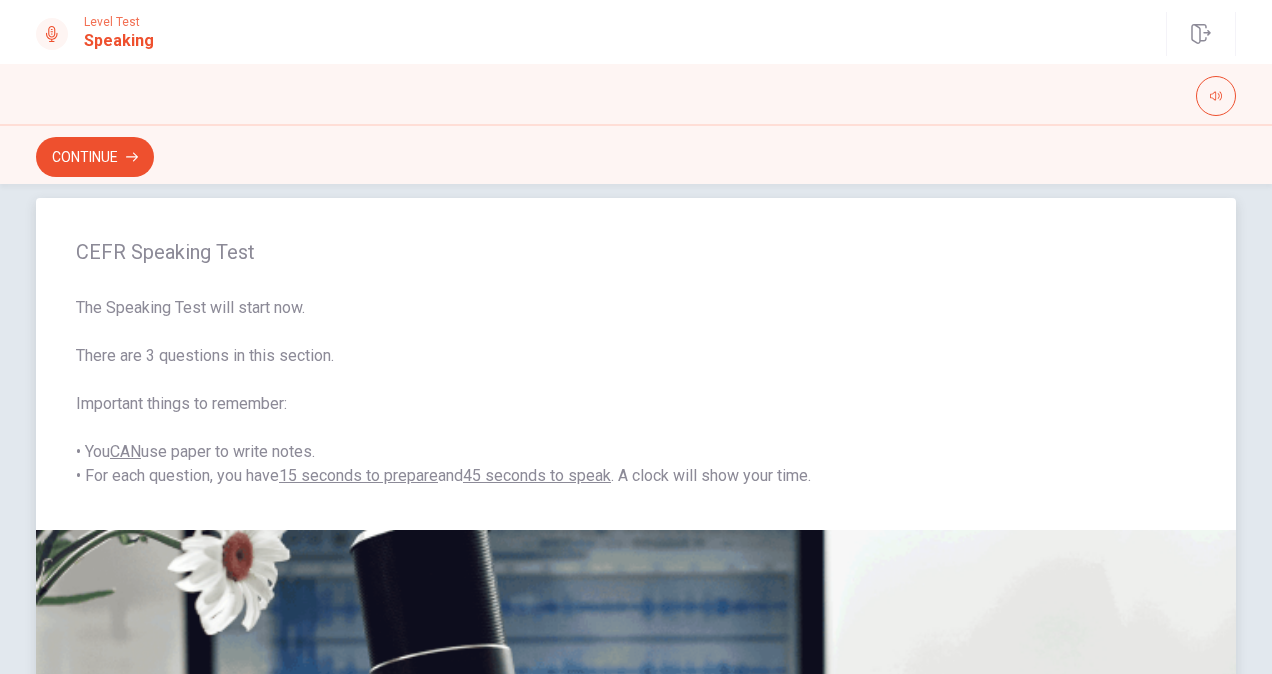 drag, startPoint x: 150, startPoint y: 310, endPoint x: 267, endPoint y: 309, distance: 117.00427 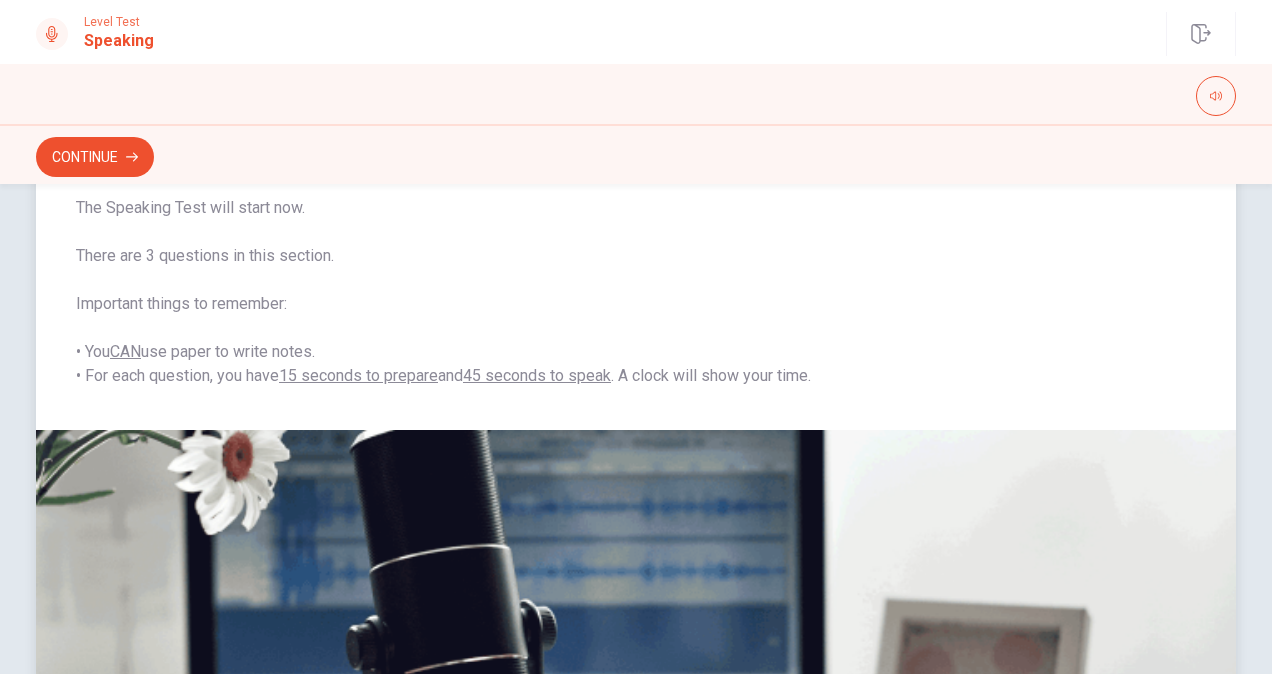 scroll, scrollTop: 26, scrollLeft: 0, axis: vertical 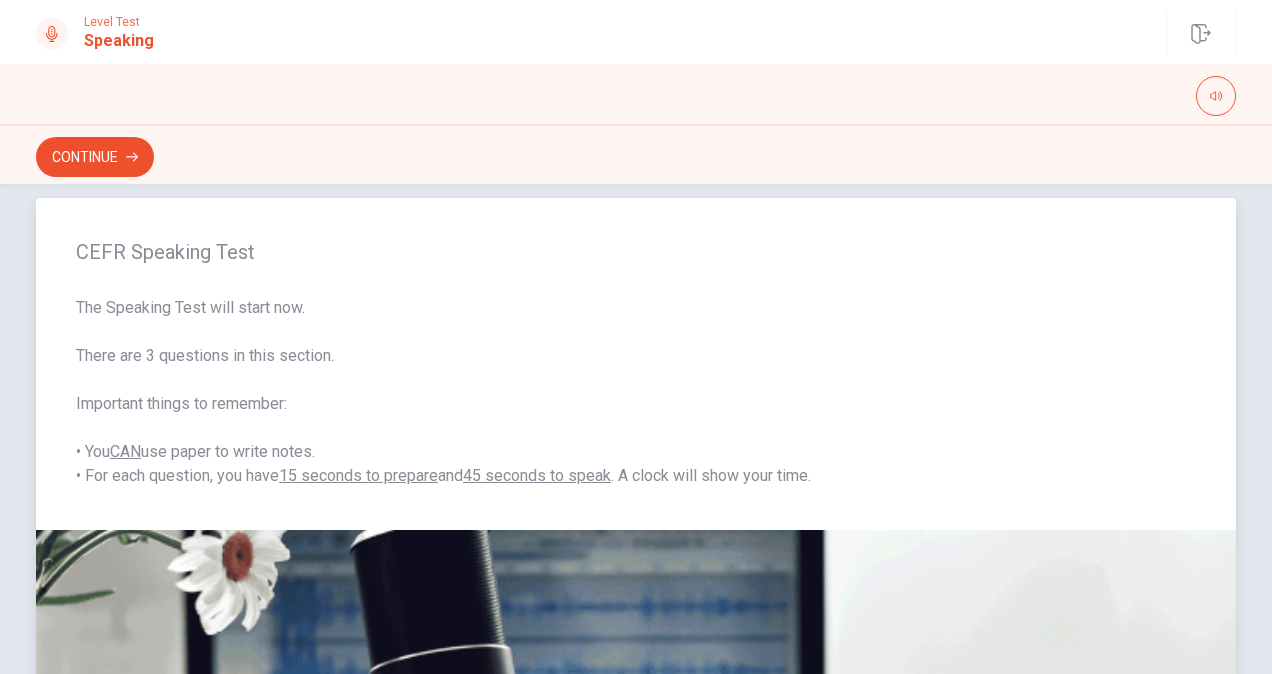 drag, startPoint x: 122, startPoint y: 408, endPoint x: 192, endPoint y: 406, distance: 70.028564 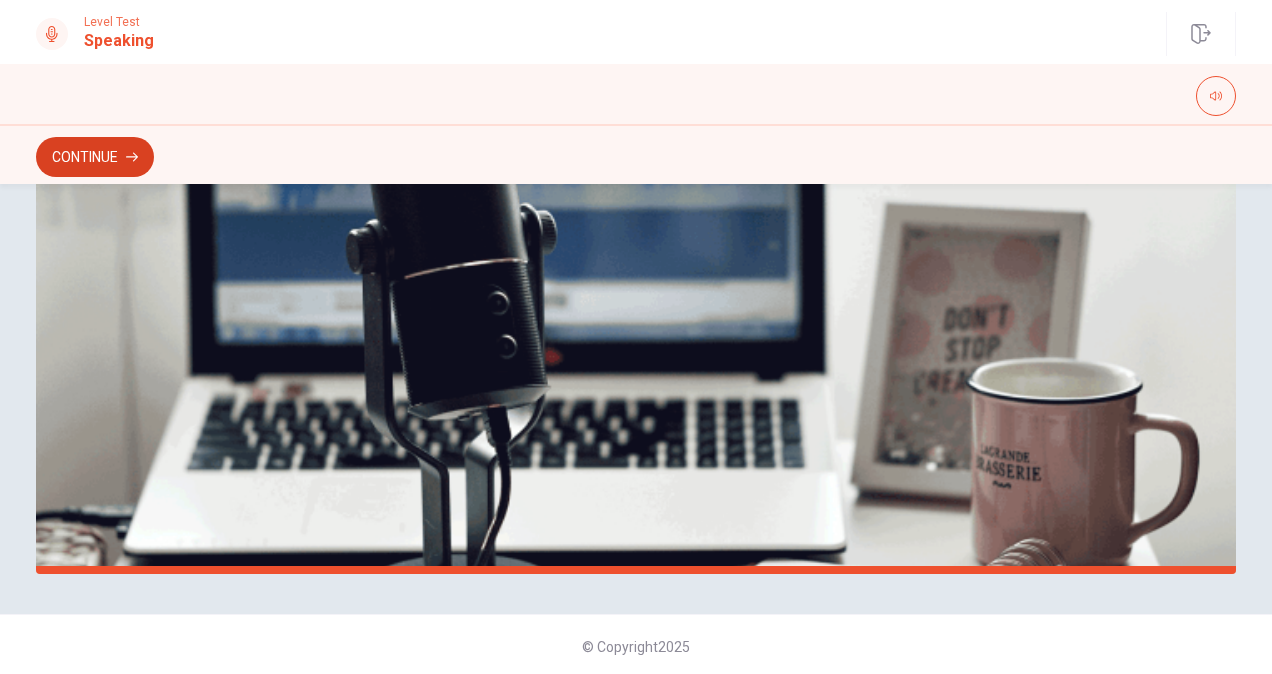 scroll, scrollTop: 526, scrollLeft: 0, axis: vertical 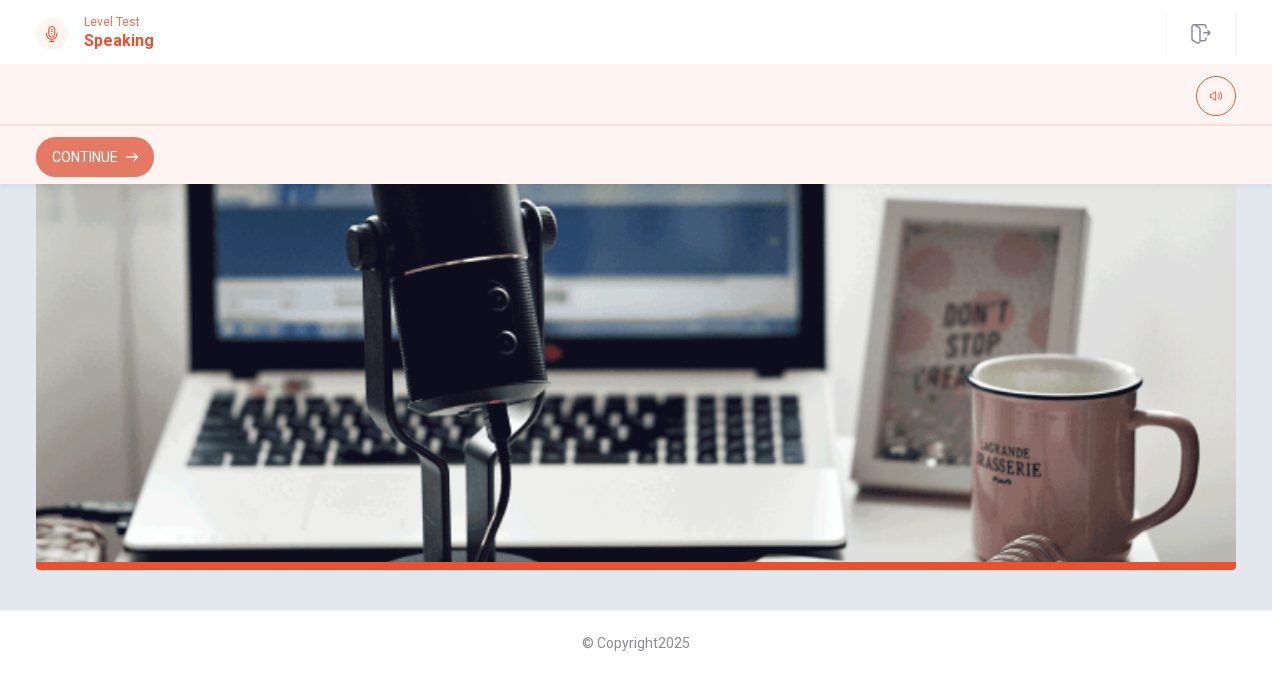 click on "Continue" at bounding box center (95, 157) 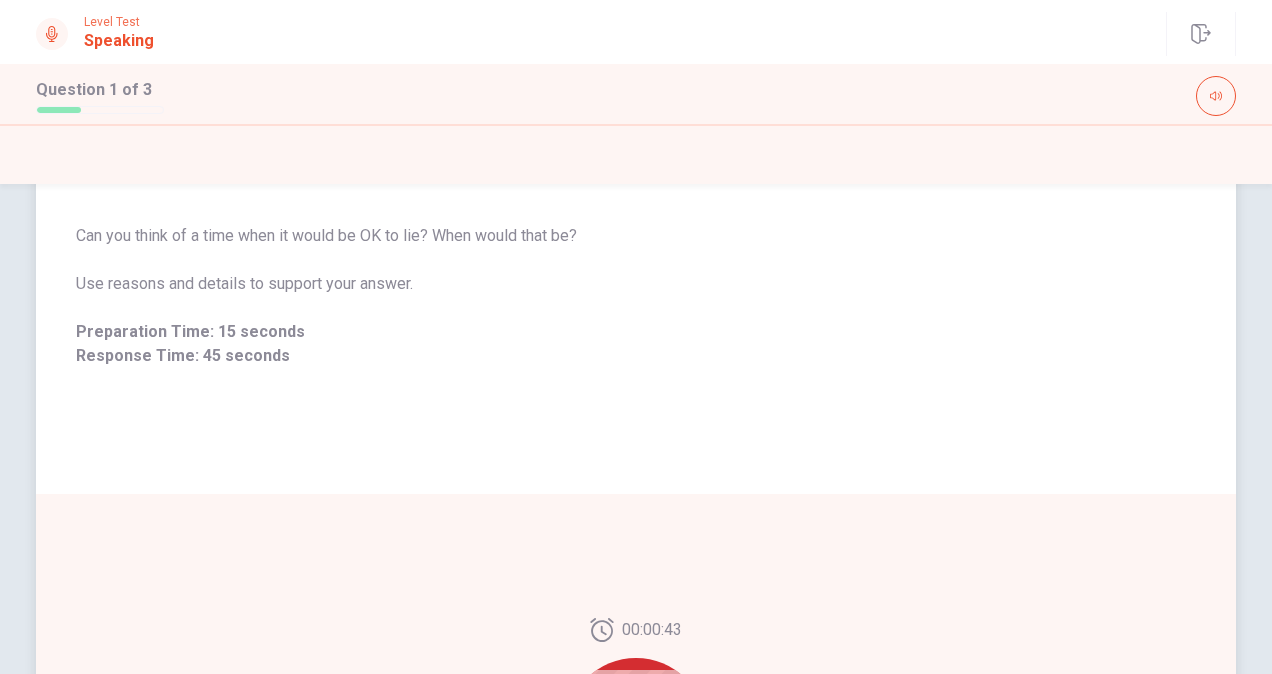 scroll, scrollTop: 100, scrollLeft: 0, axis: vertical 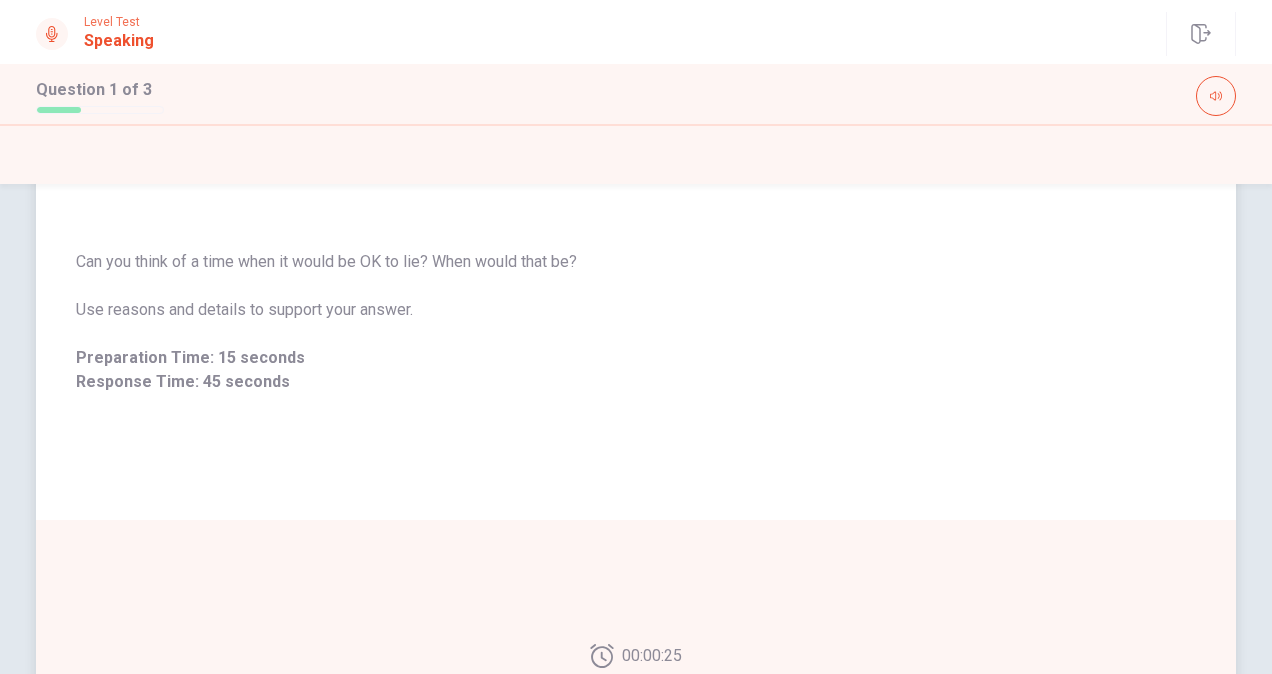 drag, startPoint x: 78, startPoint y: 258, endPoint x: 577, endPoint y: 260, distance: 499.004 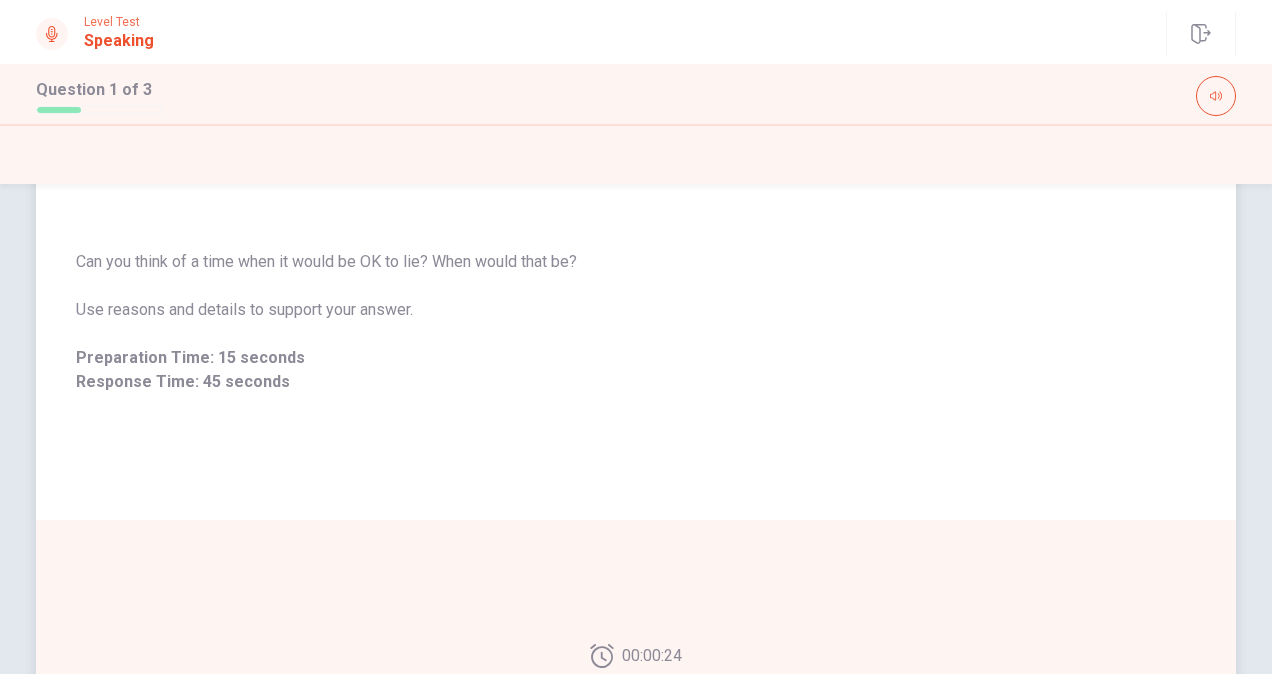 drag, startPoint x: 583, startPoint y: 260, endPoint x: 317, endPoint y: 262, distance: 266.0075 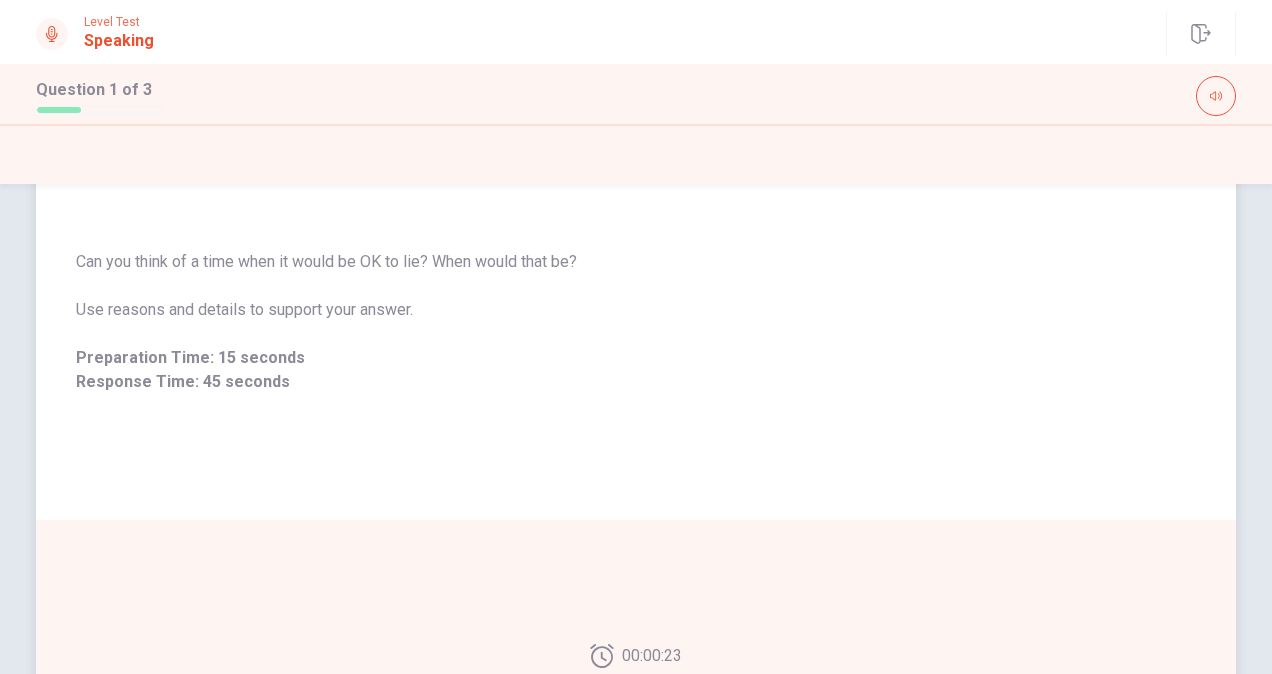drag, startPoint x: 153, startPoint y: 260, endPoint x: 254, endPoint y: 264, distance: 101.07918 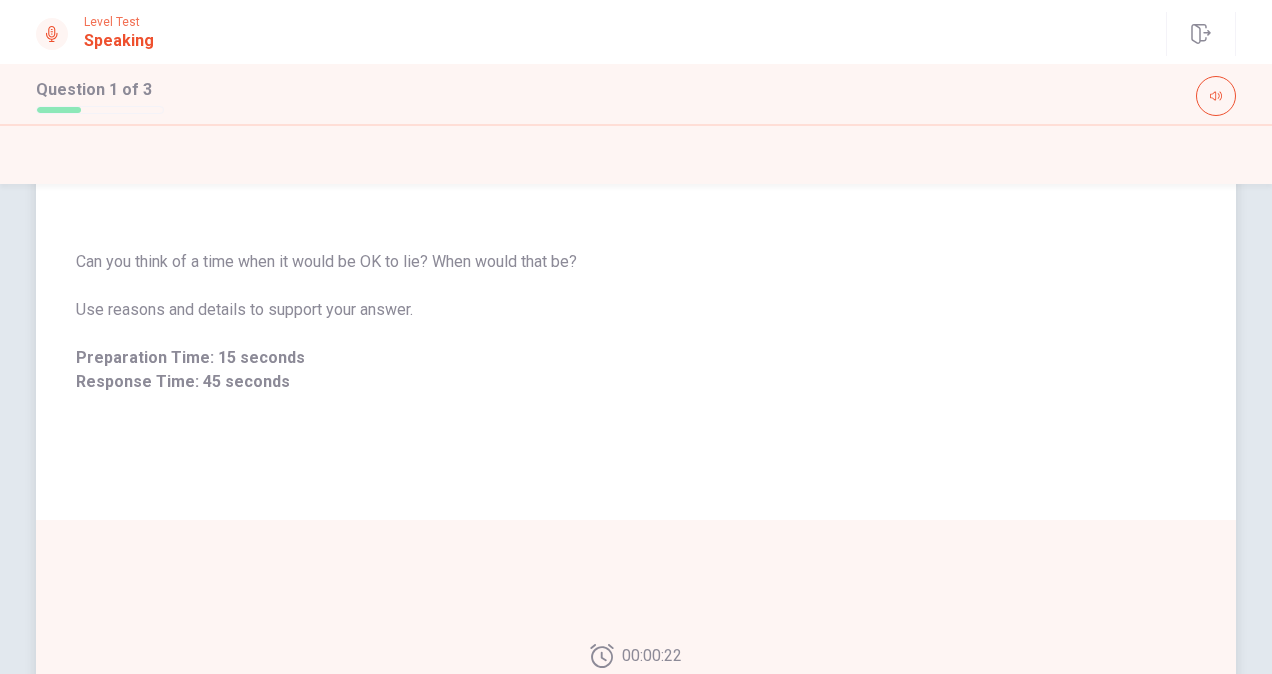 drag, startPoint x: 262, startPoint y: 264, endPoint x: 350, endPoint y: 262, distance: 88.02273 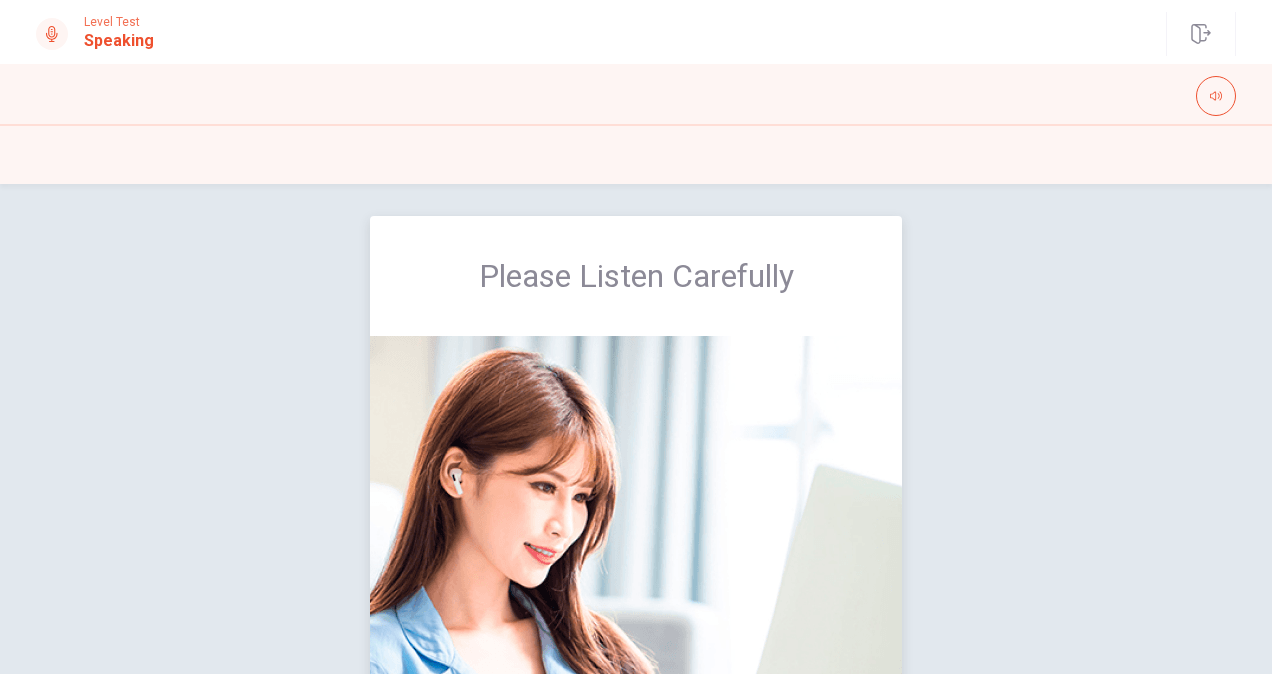 scroll, scrollTop: 0, scrollLeft: 0, axis: both 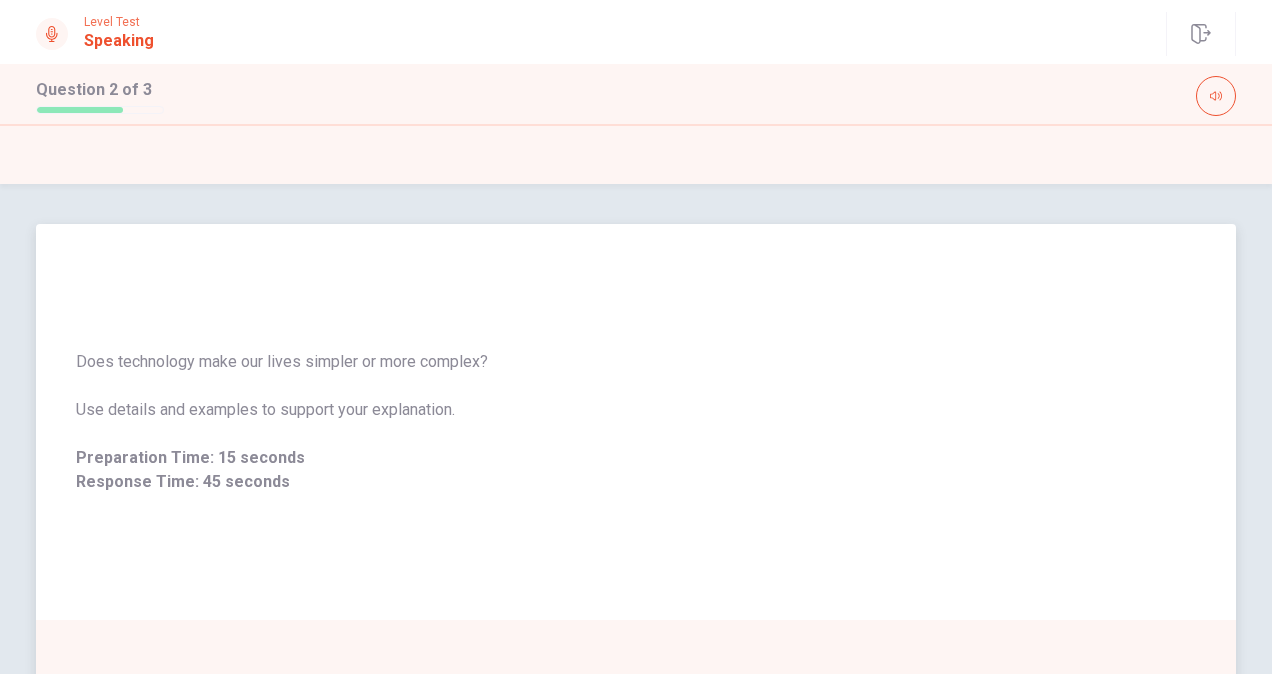drag, startPoint x: 174, startPoint y: 366, endPoint x: 266, endPoint y: 360, distance: 92.19544 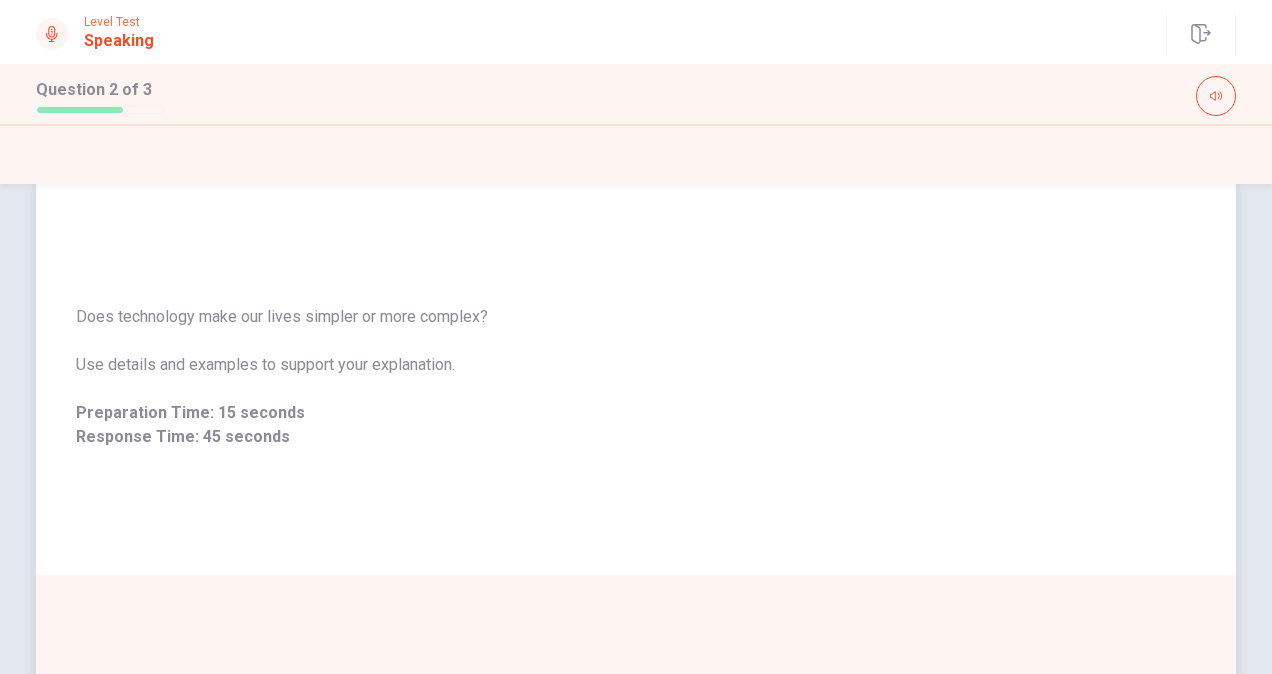 scroll, scrollTop: 0, scrollLeft: 0, axis: both 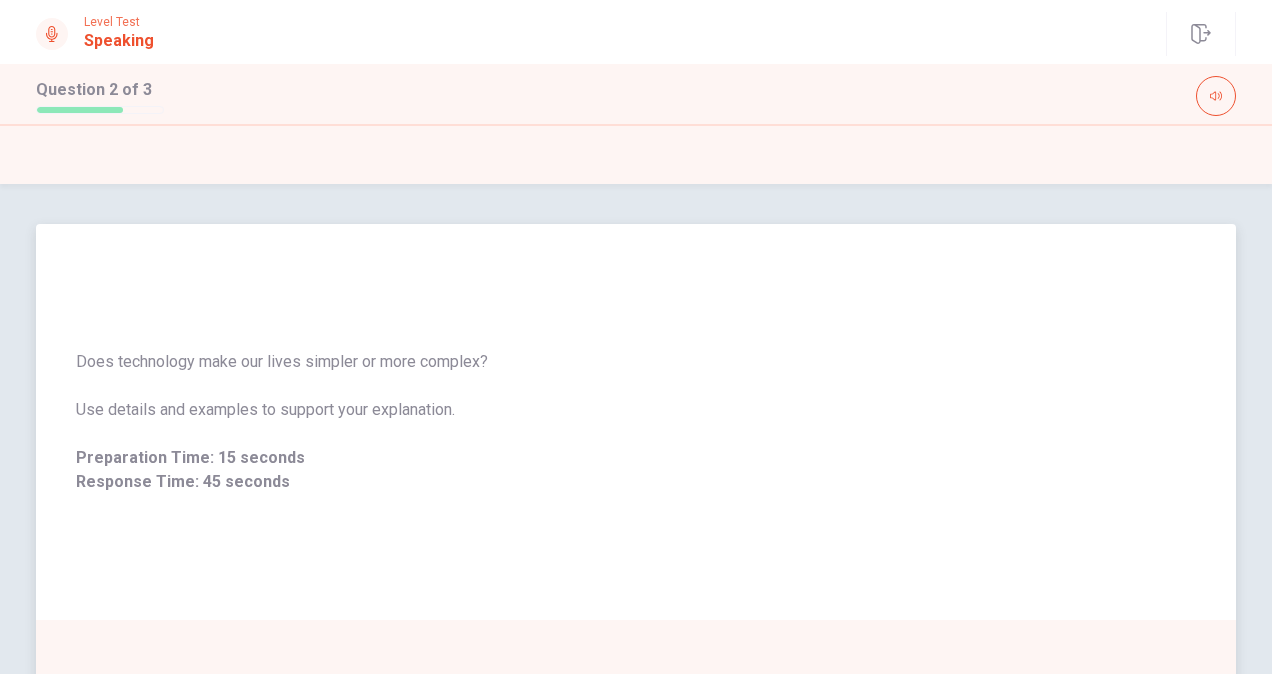 drag, startPoint x: 137, startPoint y: 359, endPoint x: 228, endPoint y: 360, distance: 91.00549 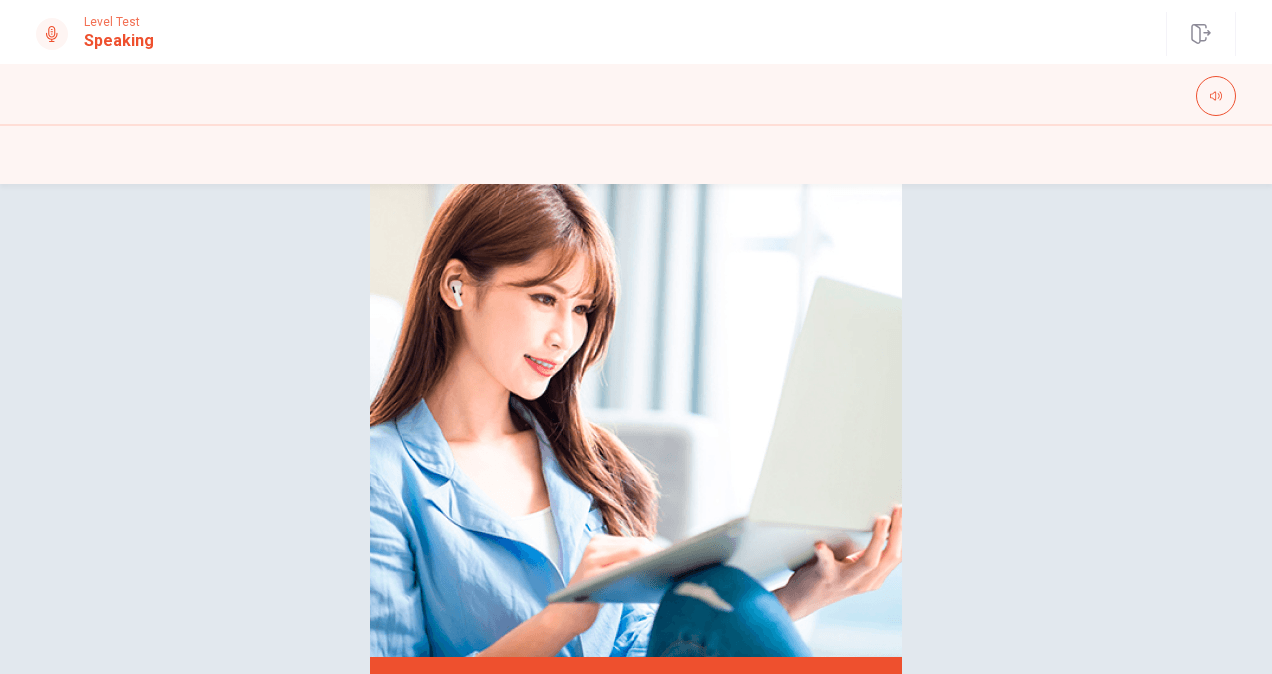 scroll, scrollTop: 123, scrollLeft: 0, axis: vertical 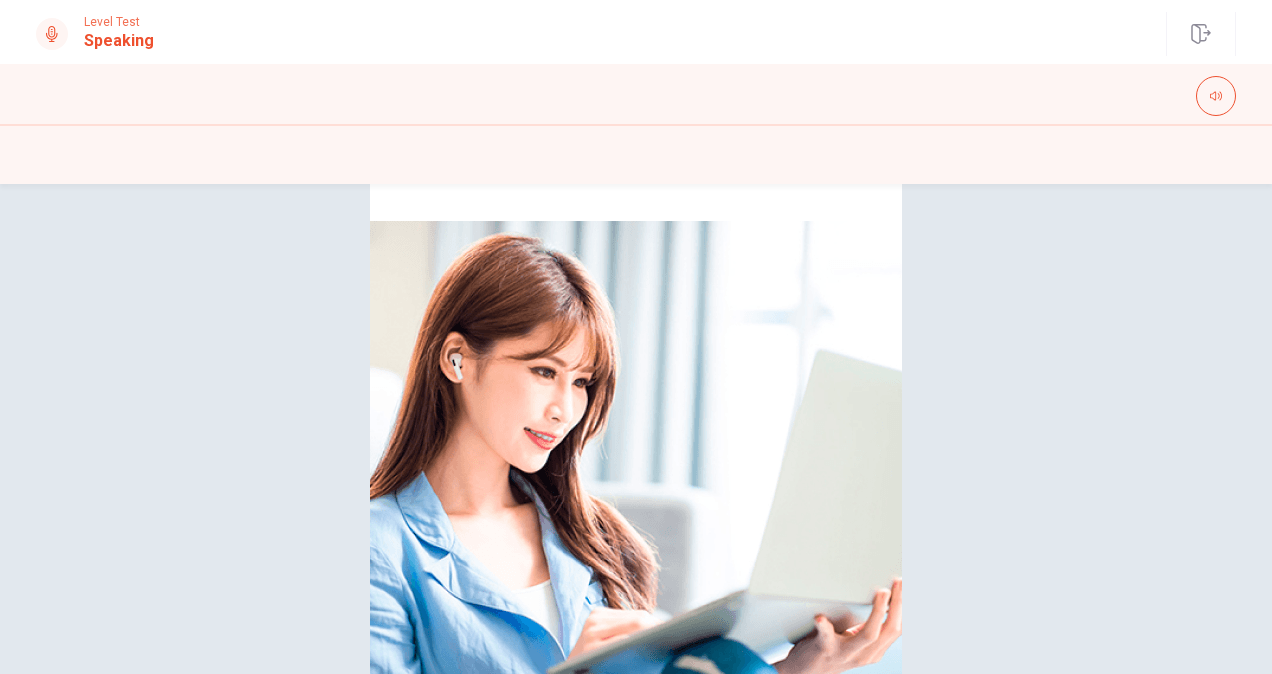 click on "Please Listen Carefully" at bounding box center [636, 435] 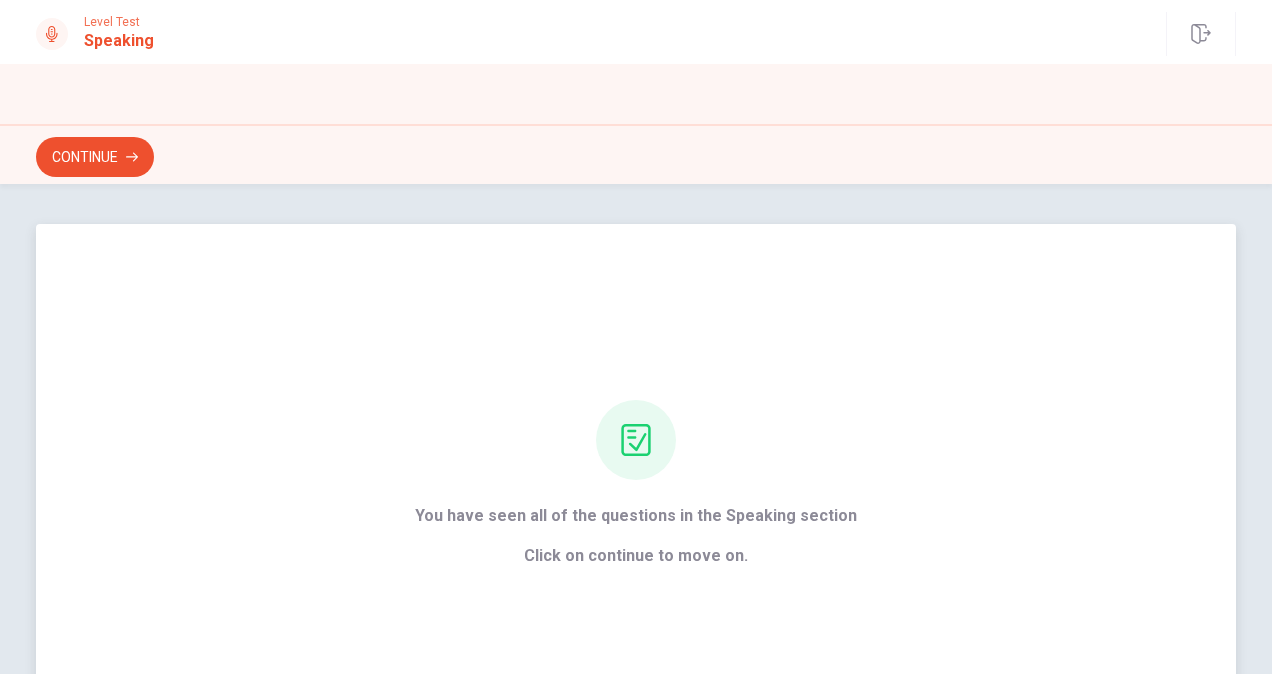 scroll, scrollTop: 174, scrollLeft: 0, axis: vertical 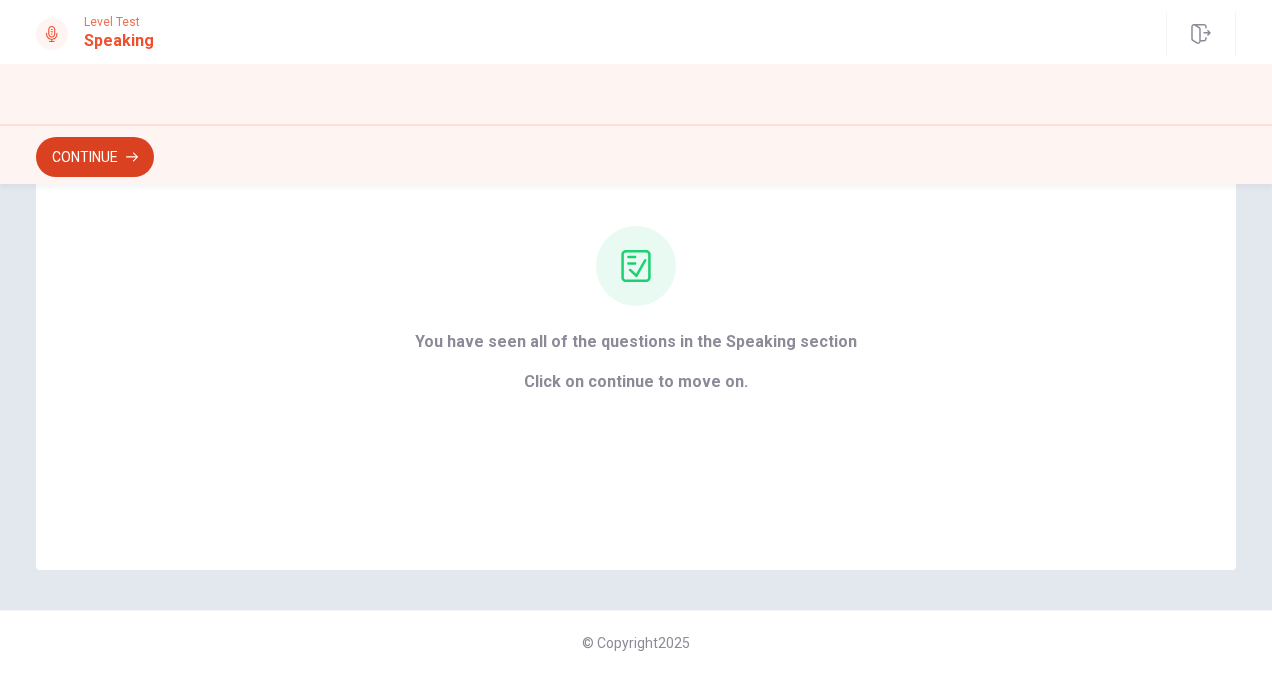 click on "Continue" at bounding box center [95, 157] 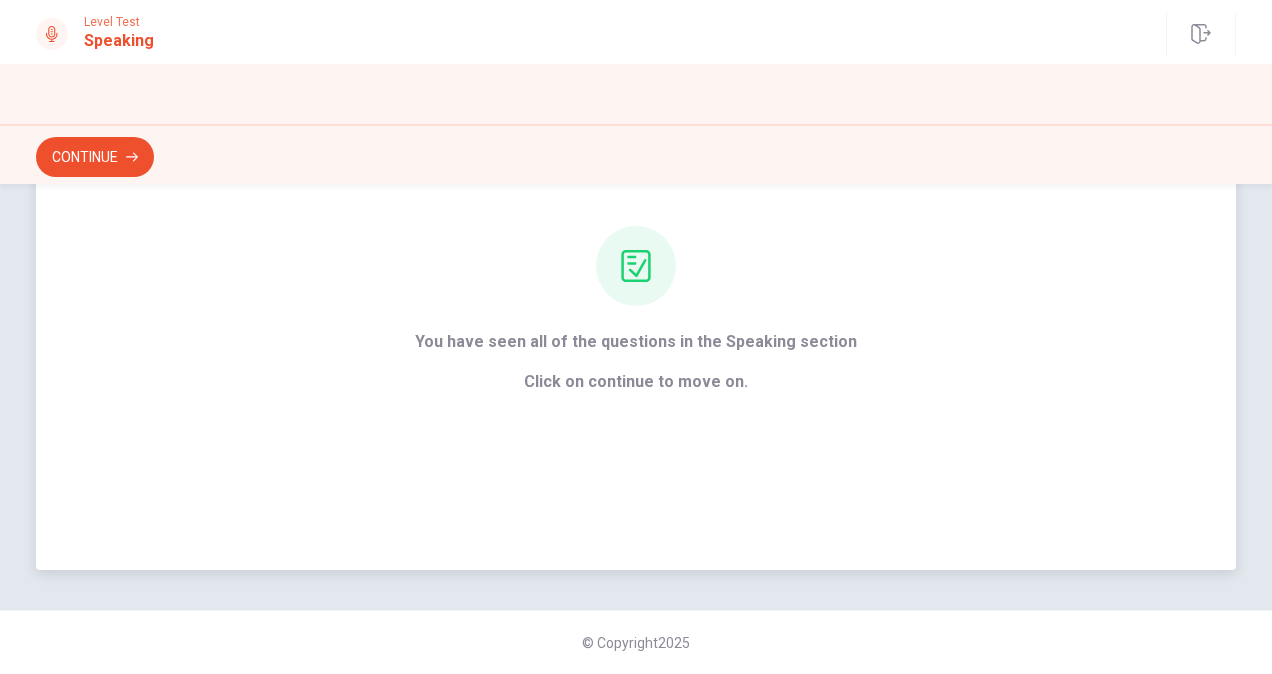 scroll, scrollTop: 54, scrollLeft: 0, axis: vertical 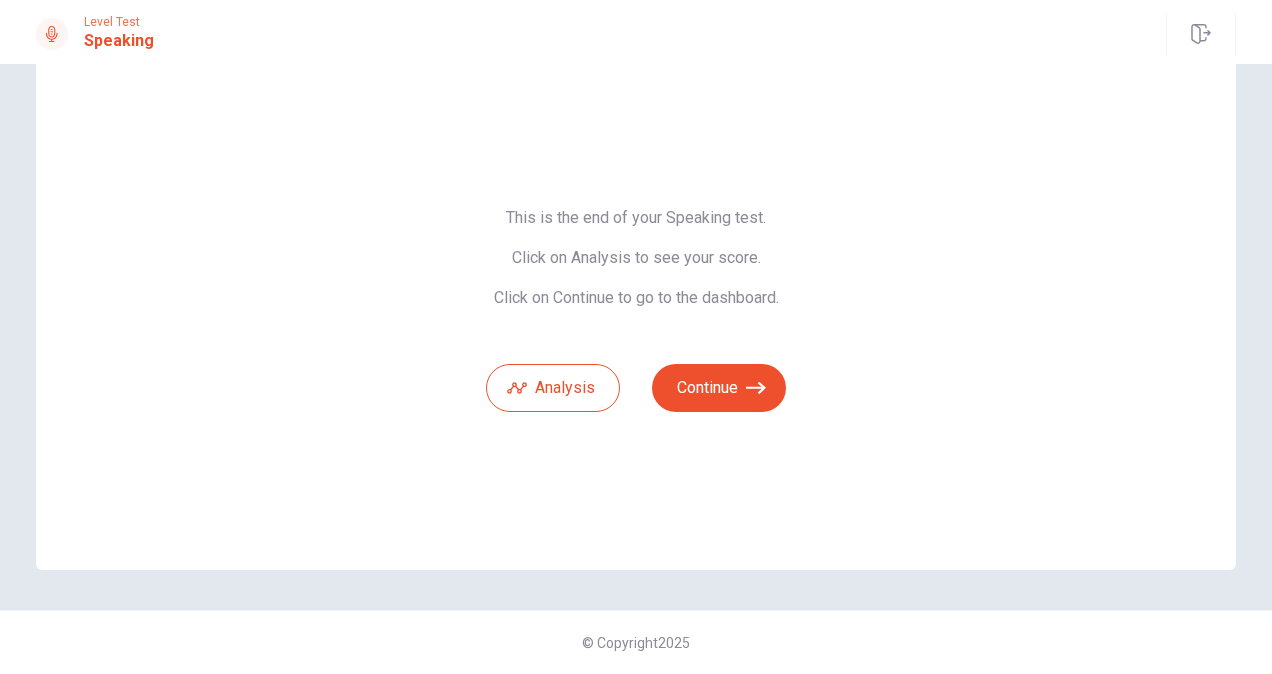 drag, startPoint x: 518, startPoint y: 238, endPoint x: 698, endPoint y: 260, distance: 181.33946 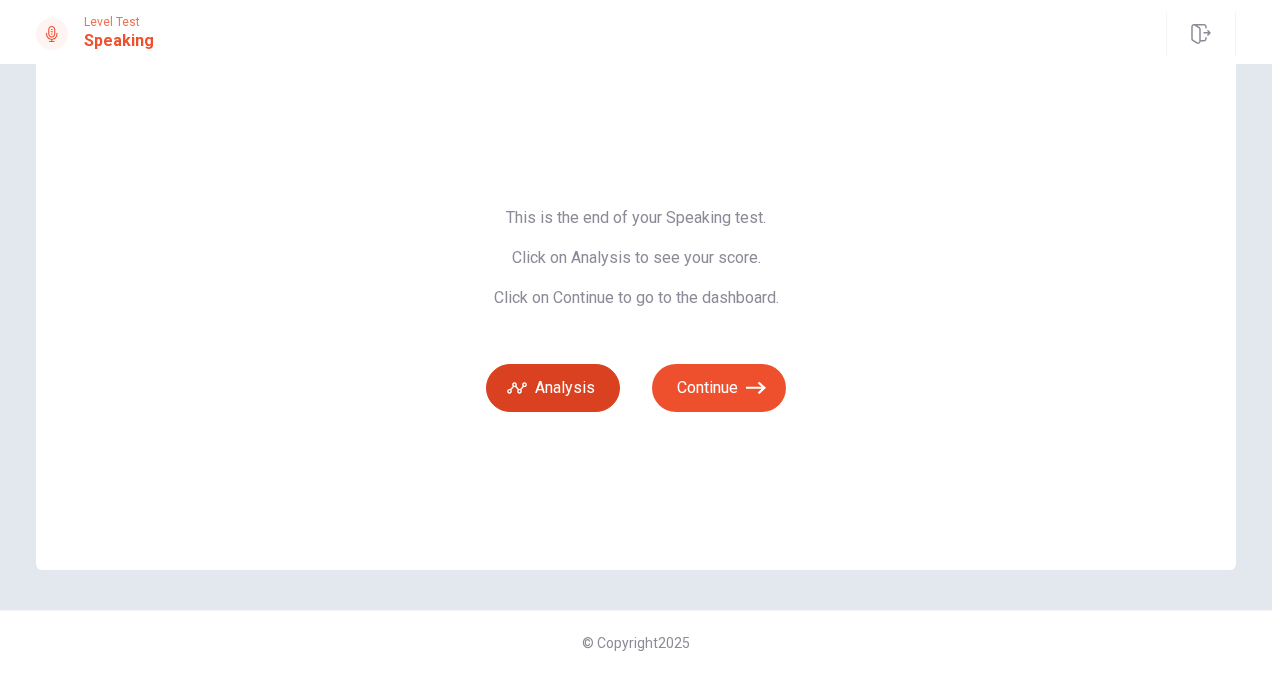 click on "Analysis" at bounding box center [553, 388] 